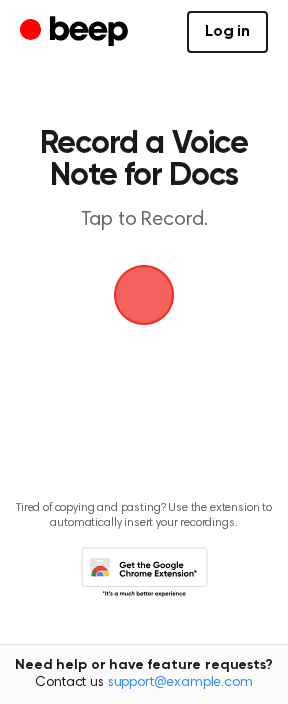 scroll, scrollTop: 0, scrollLeft: 0, axis: both 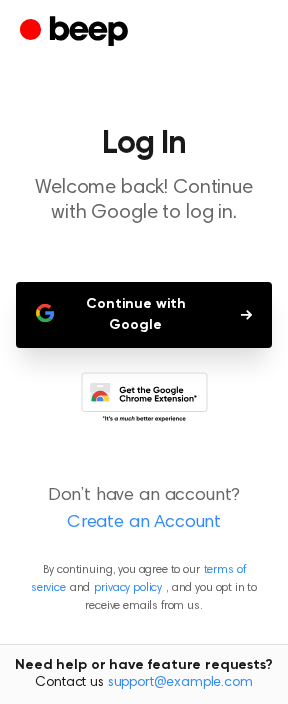 click on "Continue with Google" at bounding box center [144, 315] 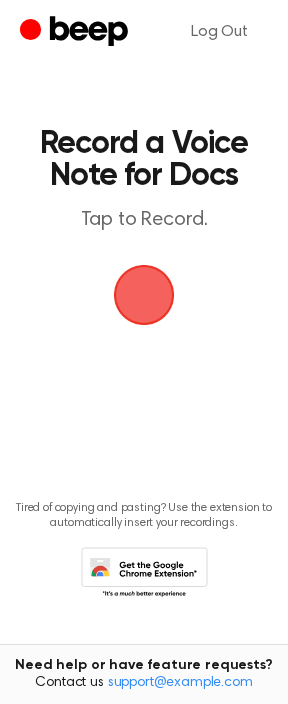 click at bounding box center (144, 295) 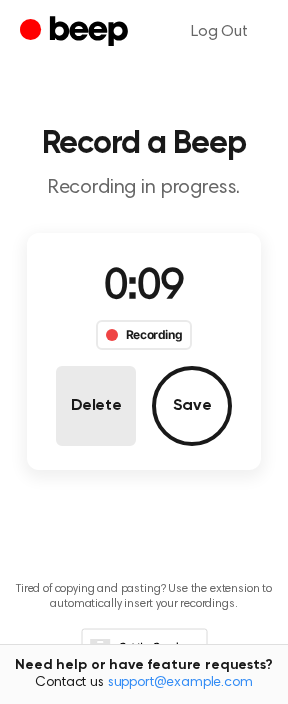 click on "Delete" at bounding box center (96, 406) 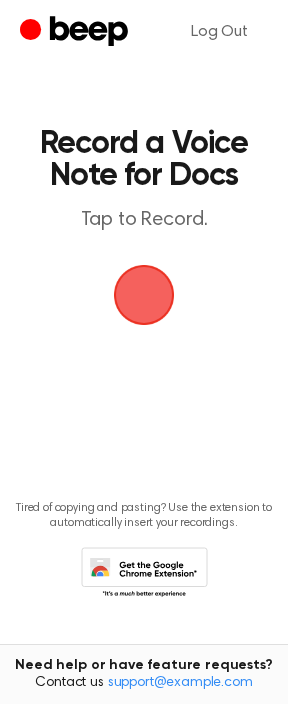 click at bounding box center [144, 295] 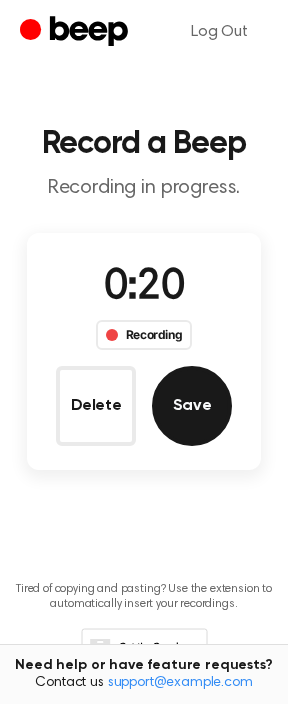 click on "Save" at bounding box center [192, 406] 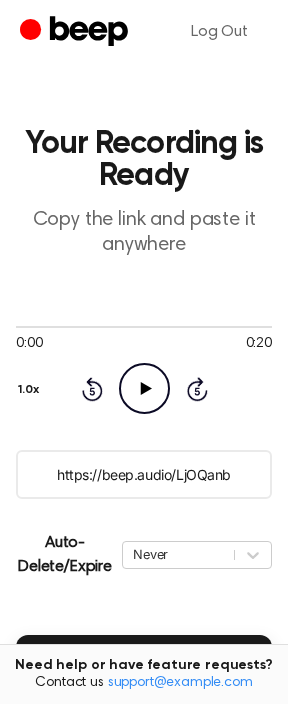 click on "Play Audio" 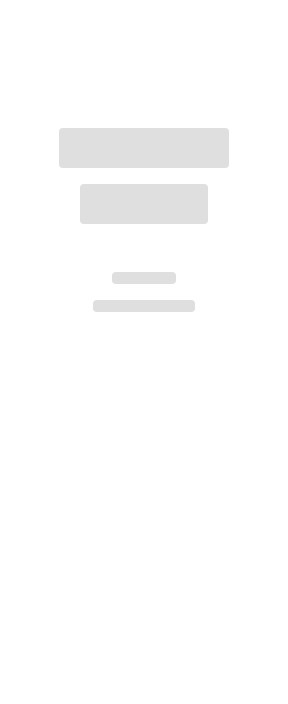 scroll, scrollTop: 0, scrollLeft: 0, axis: both 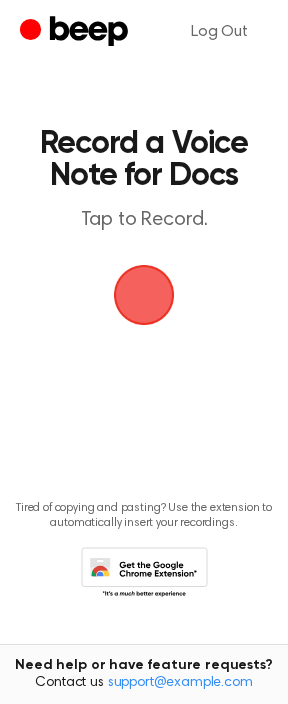 click at bounding box center [144, 295] 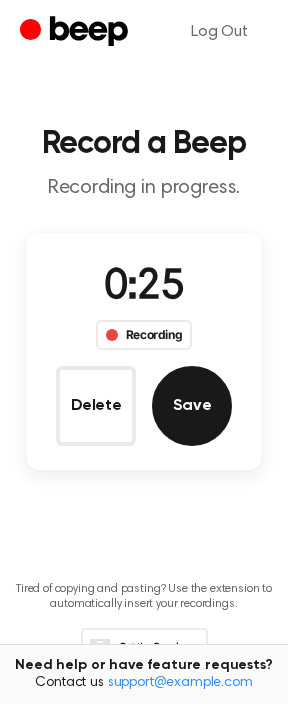 click on "Save" at bounding box center (192, 406) 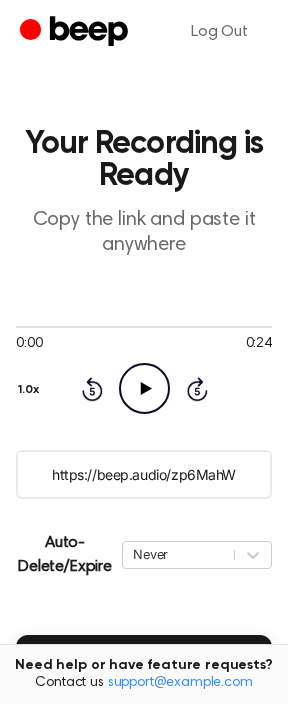 click on "https://beep.audio/zp6MahW" at bounding box center [144, 474] 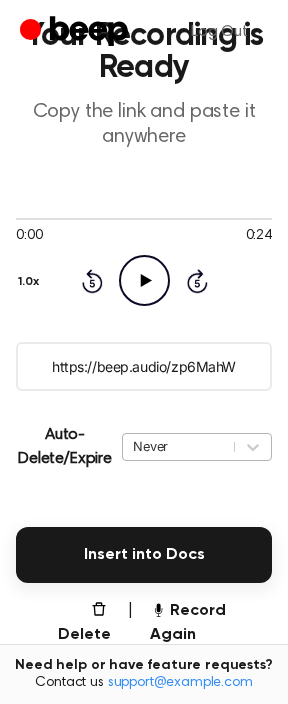 click on "Never" at bounding box center [197, 447] 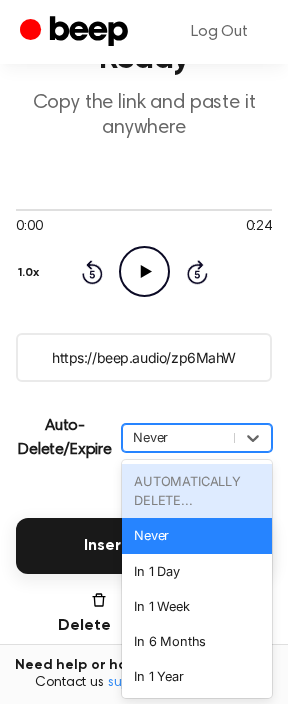 scroll, scrollTop: 118, scrollLeft: 0, axis: vertical 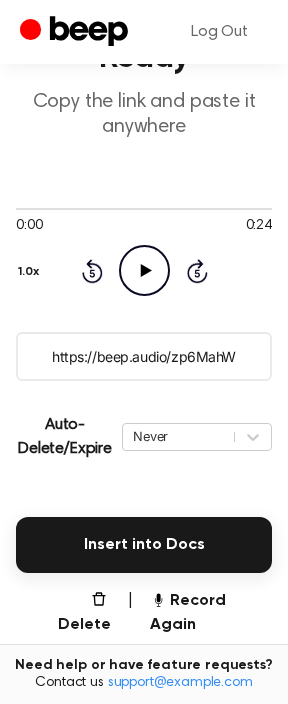 click on "Your Recording is Ready Copy the link and paste it anywhere 0:00 0:24 Your browser does not support the [object Object] element. 1.0x Rewind 5 seconds Play Audio Skip 5 seconds https://beep.audio/zp6MahW Auto-Delete/Expire Never | Download Insert into Docs Delete | Record Again Tired of copying and pasting? Use the extension to automatically insert your recordings. Need help or have feature requests? Contact us support@beepaudio.com" at bounding box center [144, 394] 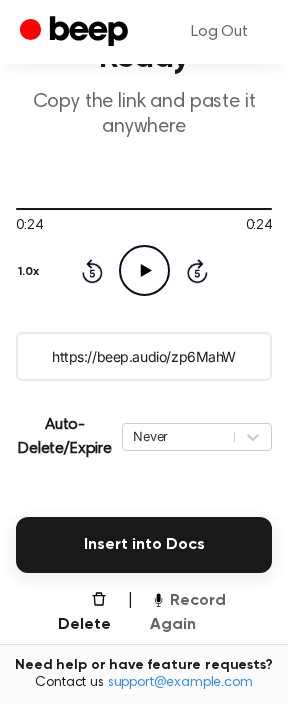click on "Record Again" at bounding box center (211, 613) 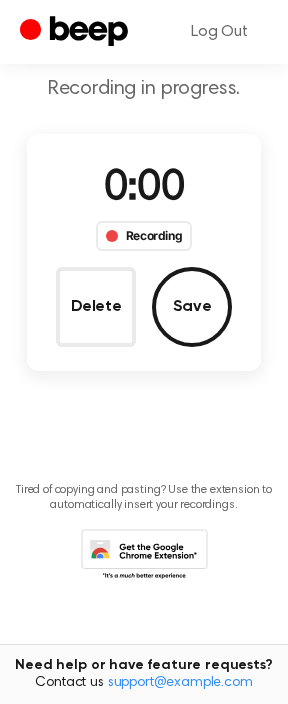 scroll, scrollTop: 99, scrollLeft: 0, axis: vertical 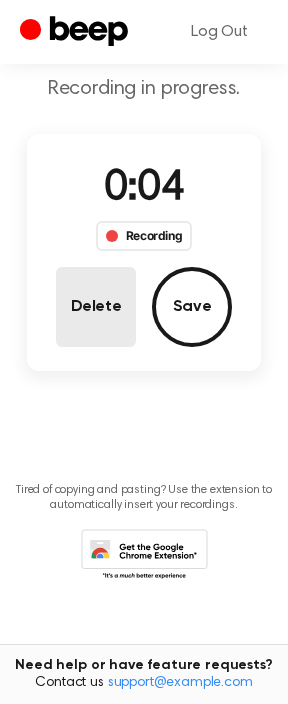 click on "Delete" at bounding box center [96, 307] 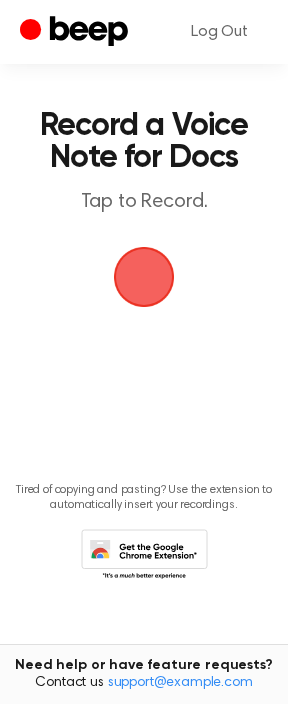 scroll, scrollTop: 18, scrollLeft: 0, axis: vertical 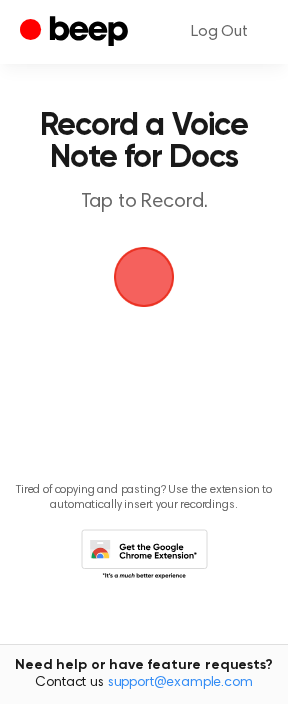 click at bounding box center (144, 277) 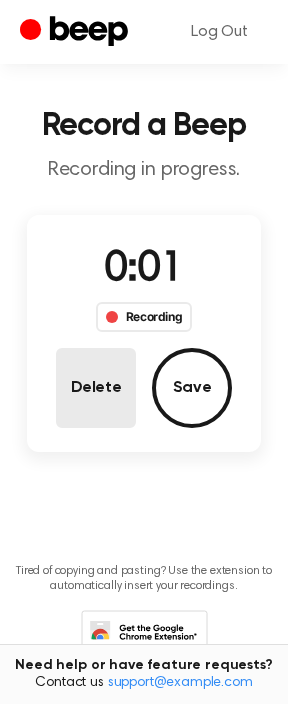 click on "Delete" at bounding box center [96, 388] 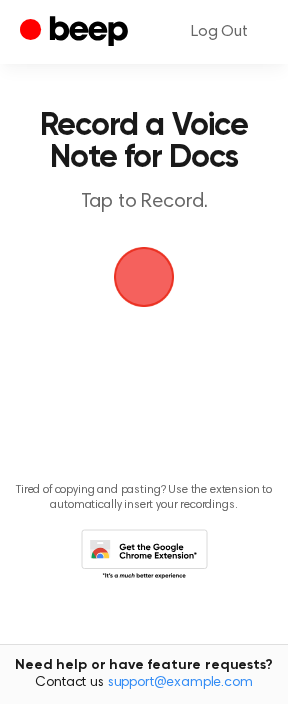 click at bounding box center [144, 277] 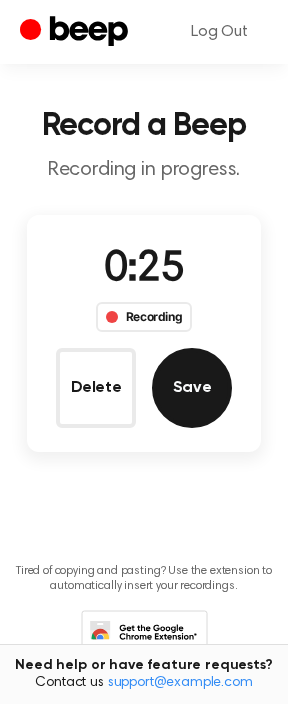 click on "Save" at bounding box center (192, 388) 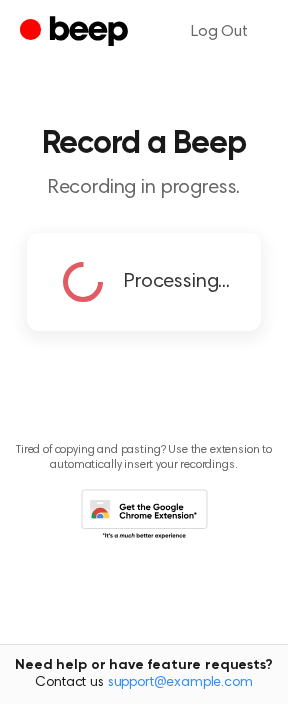 scroll, scrollTop: 0, scrollLeft: 0, axis: both 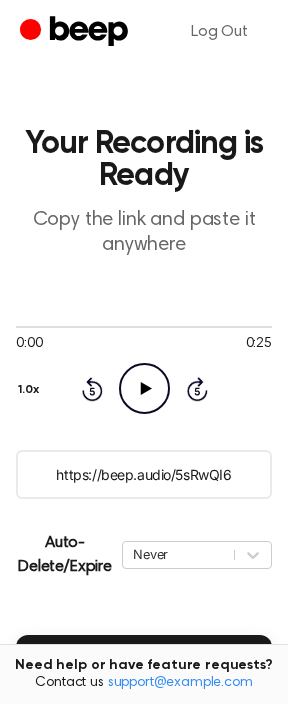 click on "Play Audio" 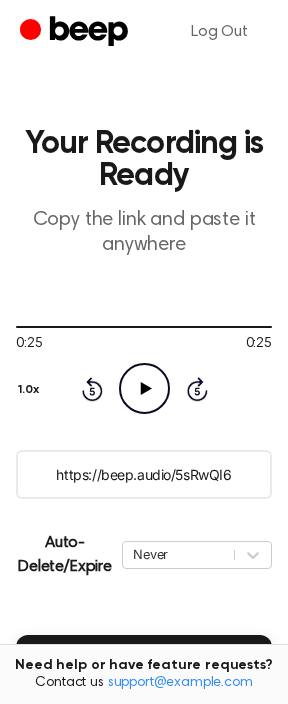 click on "Your Recording is Ready Copy the link and paste it anywhere 0:25 0:25 Your browser does not support the [object Object] element. 1.0x Rewind 5 seconds Play Audio Skip 5 seconds https://beep.audio/5sRwQI6 Auto-Delete/Expire Never | Download Insert into Docs Delete | Record Again Tired of copying and pasting? Use the extension to automatically insert your recordings. Need help or have feature requests? Contact us support@beepaudio.com" at bounding box center [144, 512] 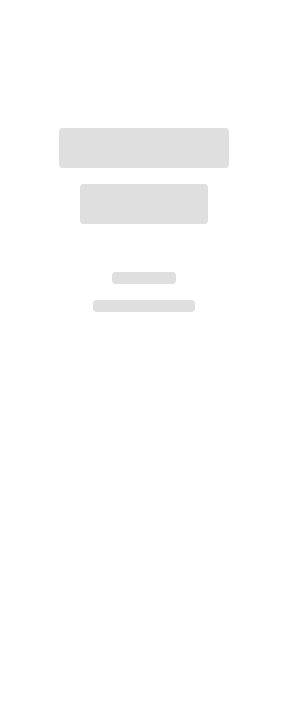 scroll, scrollTop: 0, scrollLeft: 0, axis: both 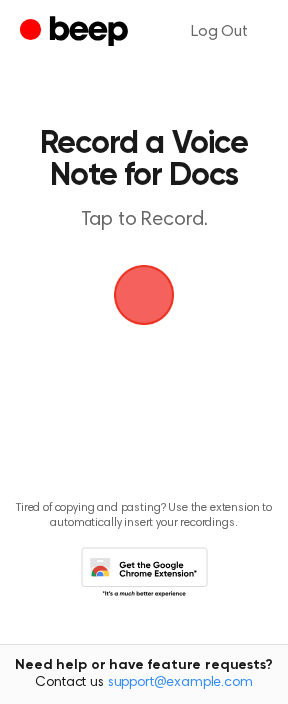 click at bounding box center [144, 295] 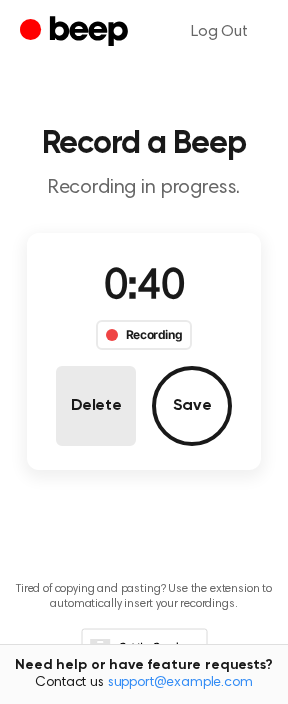 click on "Delete" at bounding box center (96, 406) 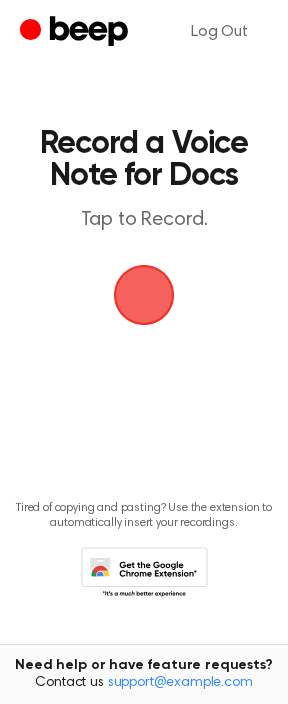 click at bounding box center [144, 295] 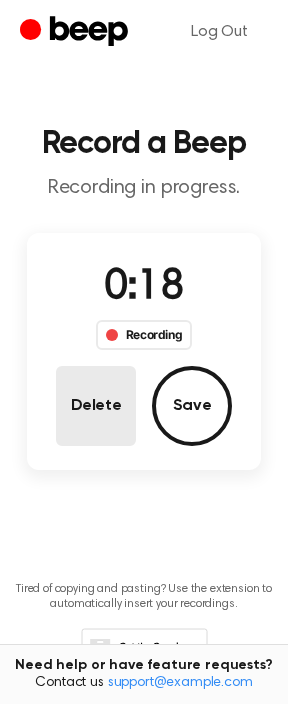 click on "Delete" at bounding box center [96, 406] 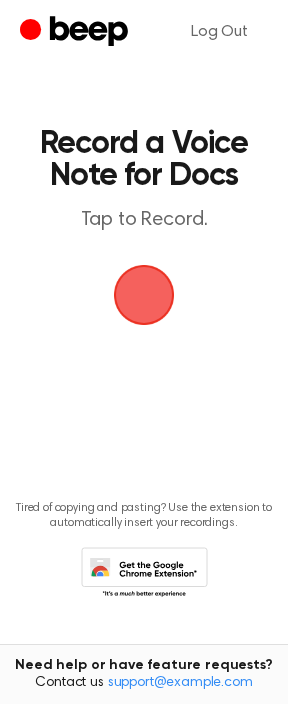click at bounding box center (144, 295) 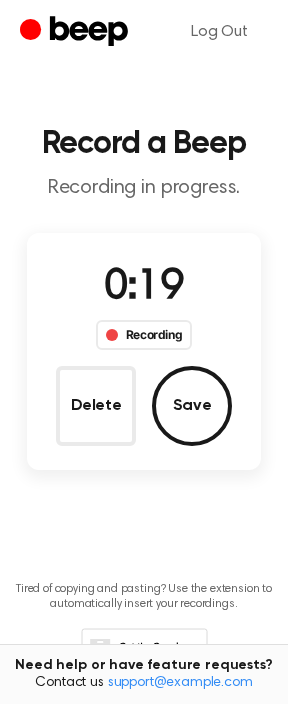 click on "0:19 Recording Delete Save" at bounding box center [144, 351] 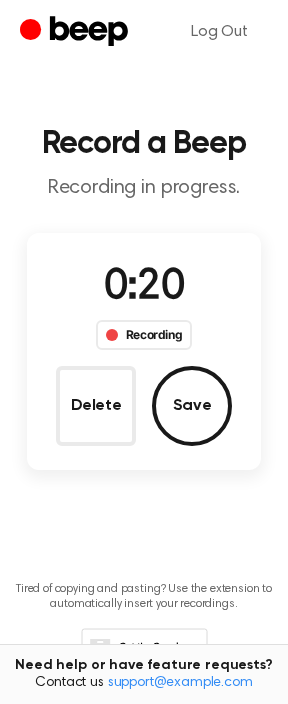 click on "0:20 Recording Delete Save" at bounding box center (144, 351) 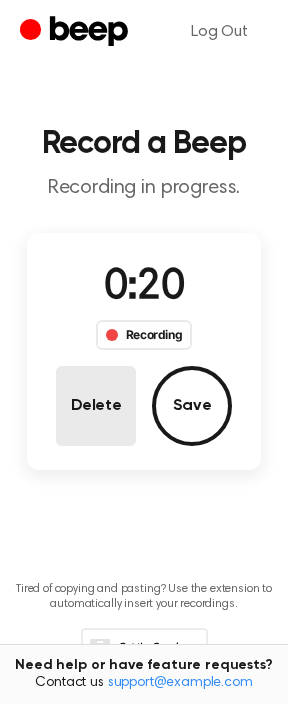 click on "Delete" at bounding box center [96, 406] 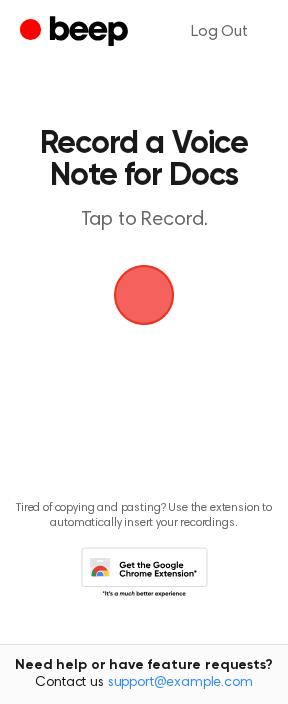 click at bounding box center [144, 295] 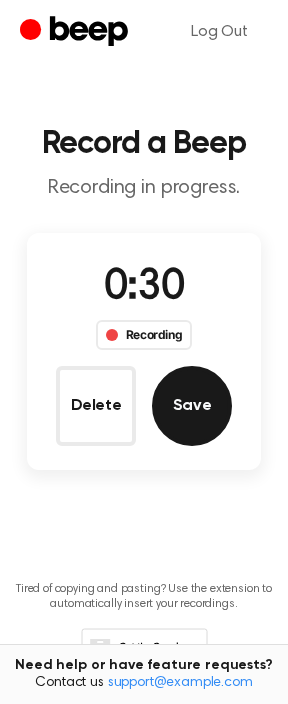click on "Save" at bounding box center (192, 406) 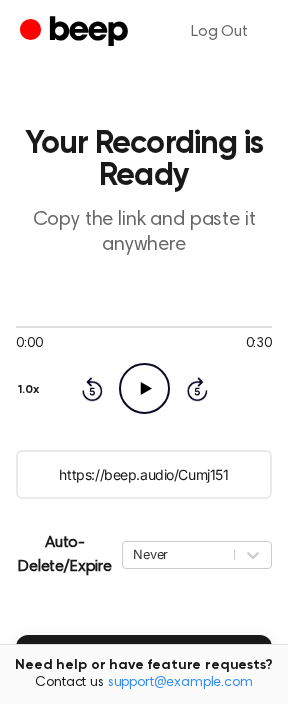 click on "Play Audio" 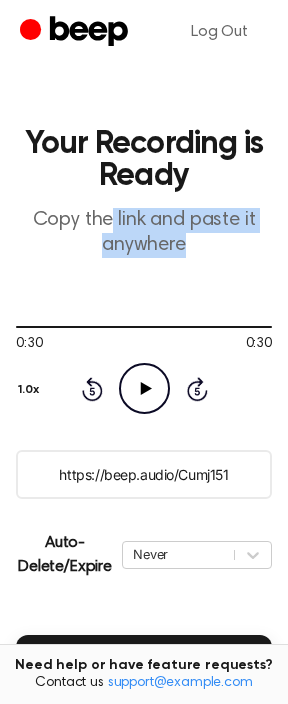 drag, startPoint x: 111, startPoint y: 211, endPoint x: 173, endPoint y: 318, distance: 123.66487 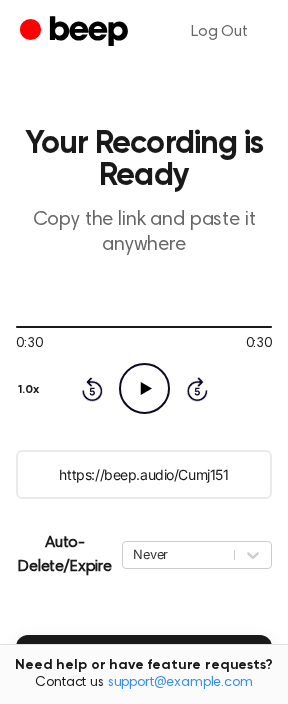 drag, startPoint x: 48, startPoint y: 466, endPoint x: 251, endPoint y: 479, distance: 203.41583 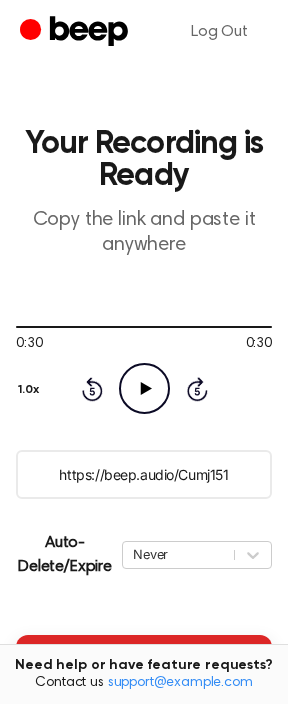 click on "Insert into Docs" at bounding box center [144, 663] 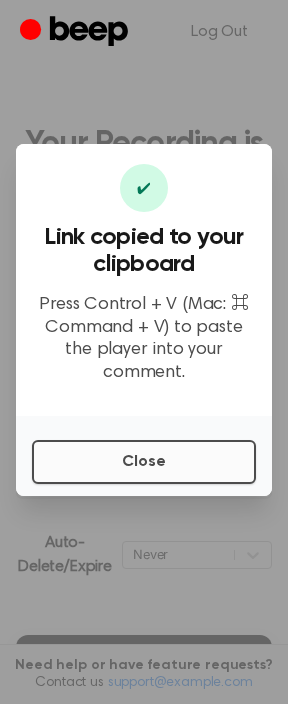 click on "Close" at bounding box center (144, 462) 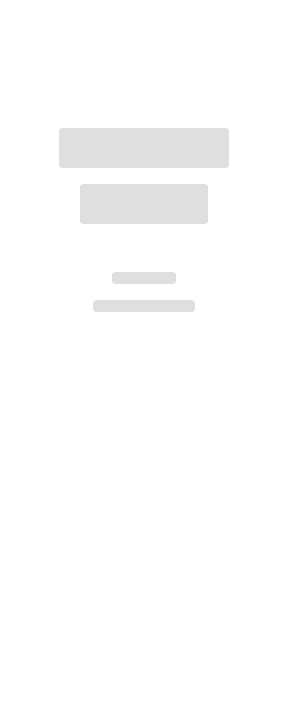 scroll, scrollTop: 0, scrollLeft: 0, axis: both 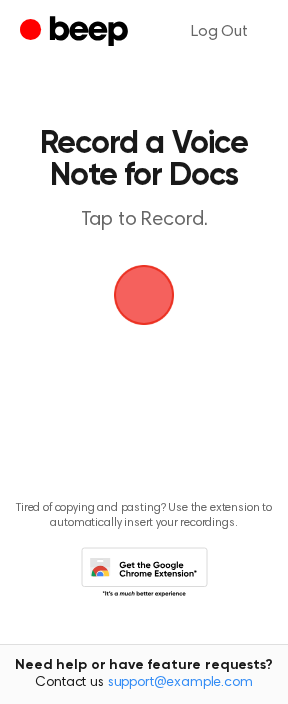 click at bounding box center (144, 295) 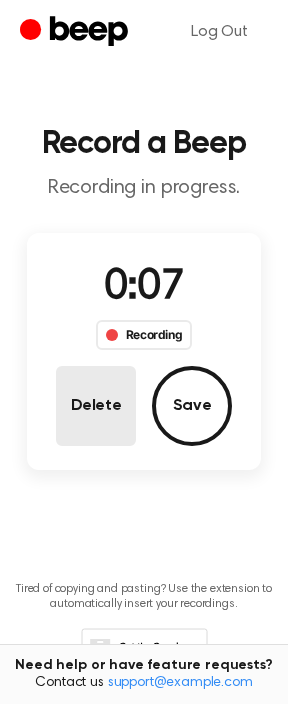 click on "Delete" at bounding box center (96, 406) 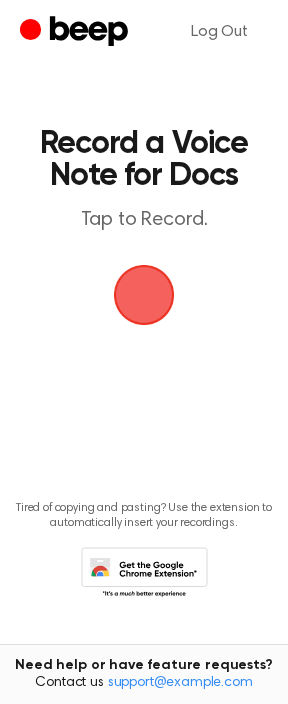 click at bounding box center [144, 295] 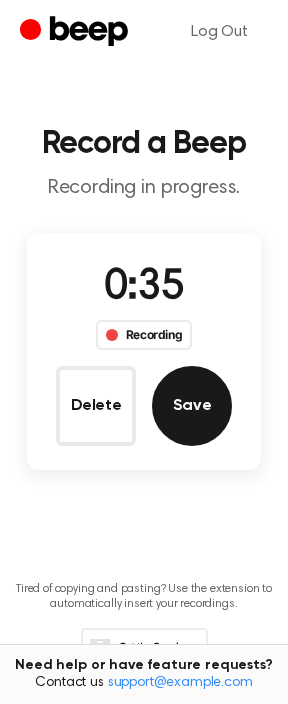 click on "Save" at bounding box center (192, 406) 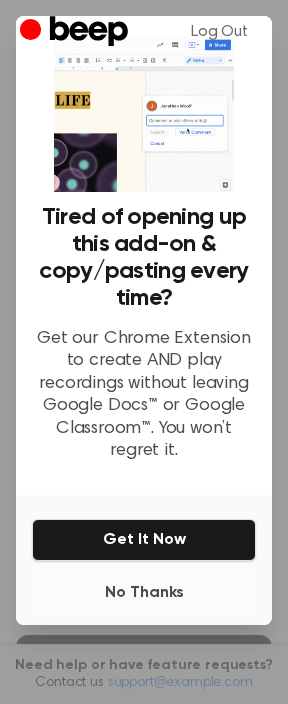 click on "No Thanks" at bounding box center (144, 593) 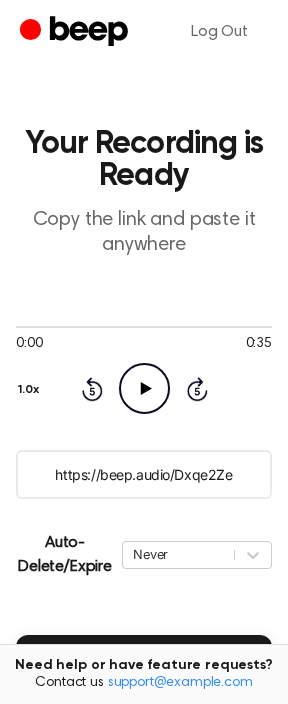click on "Play Audio" 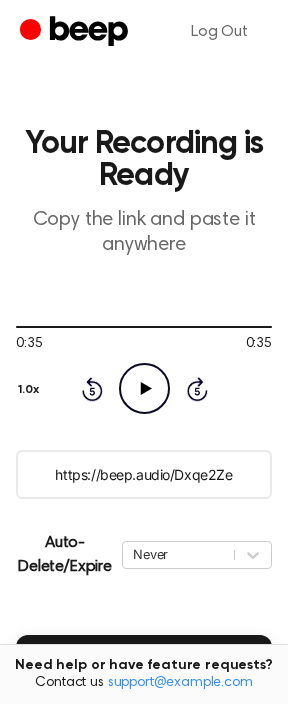 click on "Your Recording is Ready Copy the link and paste it anywhere 0:35 0:35 Your browser does not support the [object Object] element. 1.0x Rewind 5 seconds Play Audio Skip 5 seconds https://beep.audio/Dxqe2Ze Auto-Delete/Expire Never | Download Insert into Docs Delete | Record Again Tired of copying and pasting? Use the extension to automatically insert your recordings. Need help or have feature requests? Contact us support@beepaudio.com" at bounding box center [144, 512] 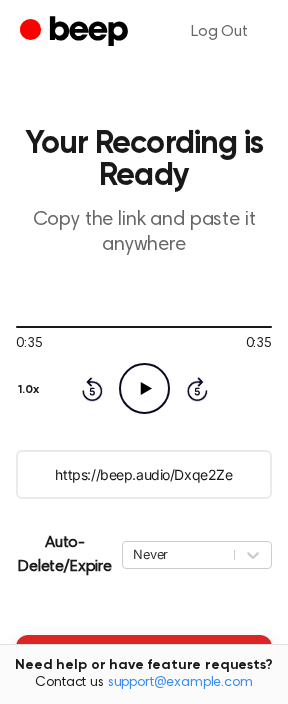 click on "Insert into Docs" at bounding box center (144, 663) 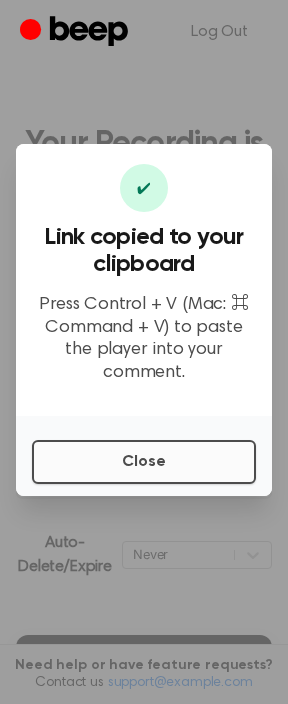 click on "Close" at bounding box center [144, 462] 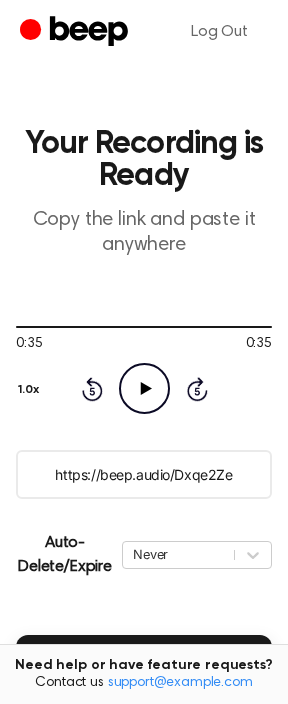 click on "Your Recording is Ready" at bounding box center (144, 160) 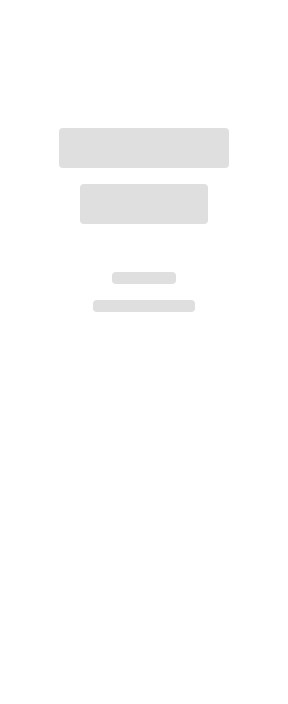 scroll, scrollTop: 0, scrollLeft: 0, axis: both 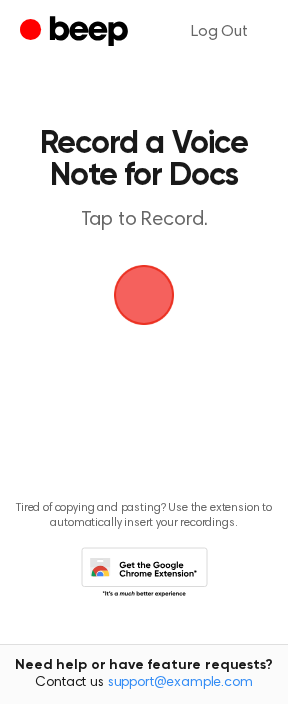 click at bounding box center [144, 295] 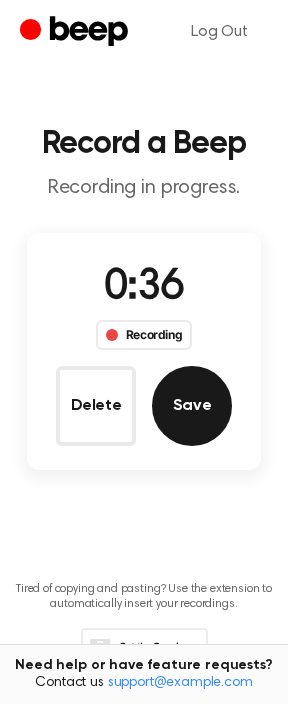 click on "Save" at bounding box center (192, 406) 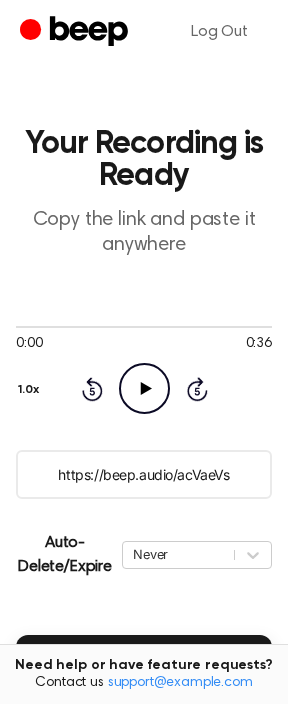 click on "Play Audio" 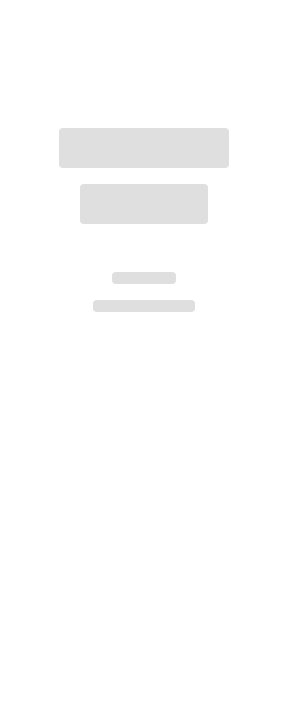 scroll, scrollTop: 0, scrollLeft: 0, axis: both 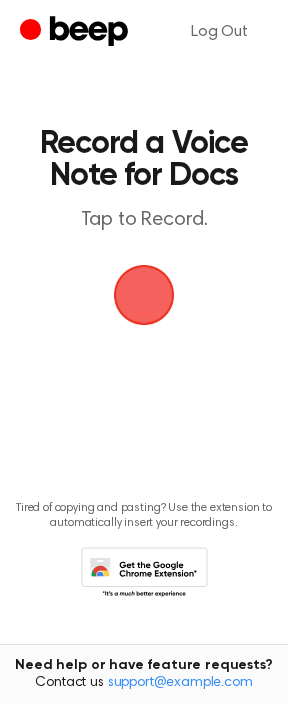 click at bounding box center [144, 295] 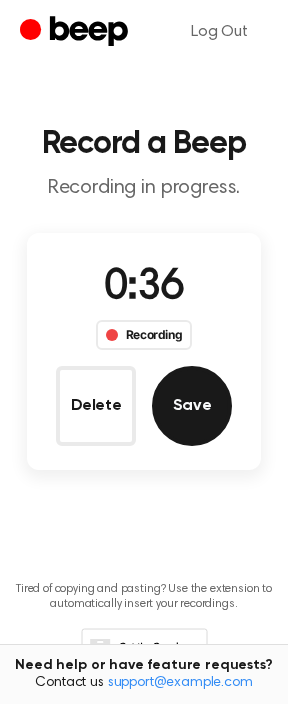 click on "Save" at bounding box center (192, 406) 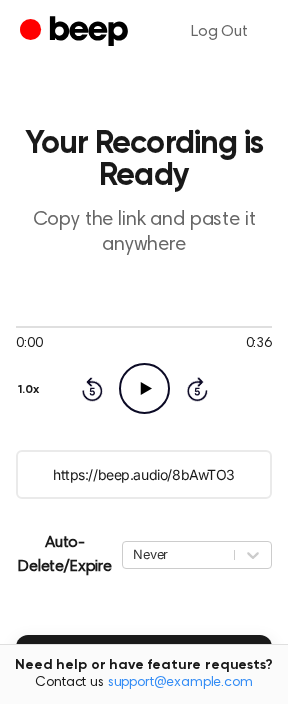 click on "Play Audio" 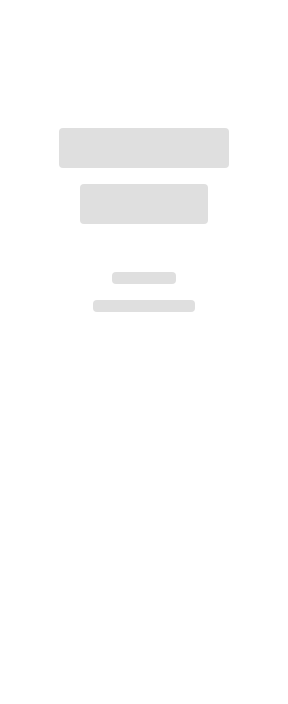 scroll, scrollTop: 0, scrollLeft: 0, axis: both 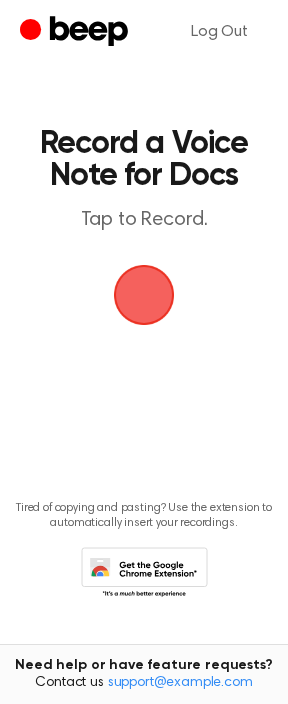 click at bounding box center [144, 295] 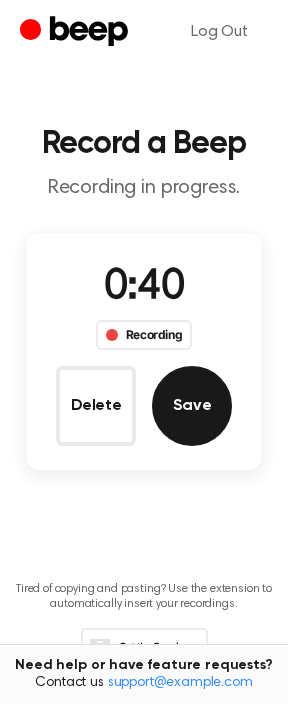 click on "Save" at bounding box center [192, 406] 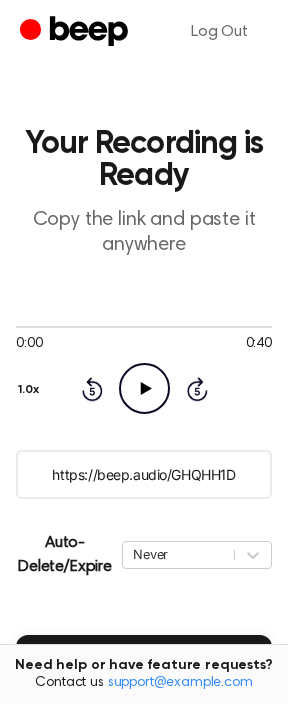 click on "Play Audio" 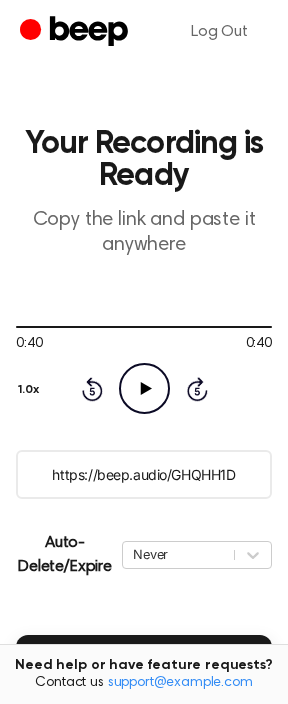 click on "Insert into Docs" at bounding box center [144, 651] 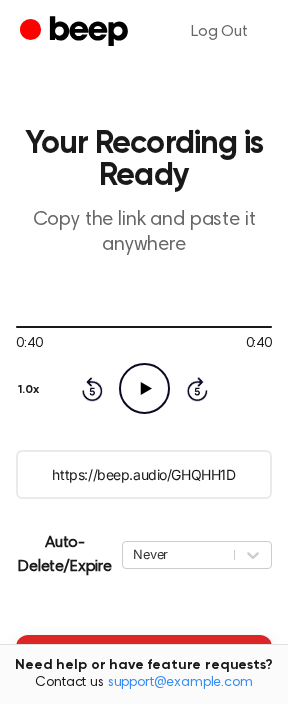 click on "Insert into Docs" at bounding box center [144, 663] 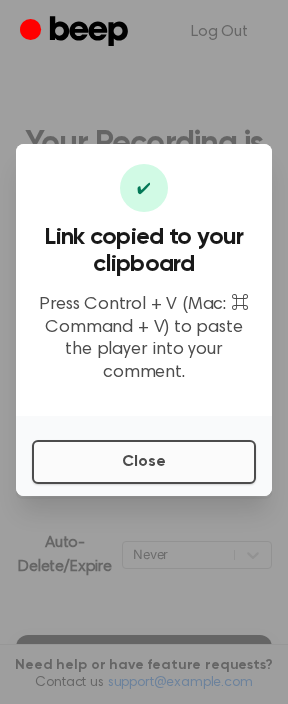 click on "Close" at bounding box center (144, 462) 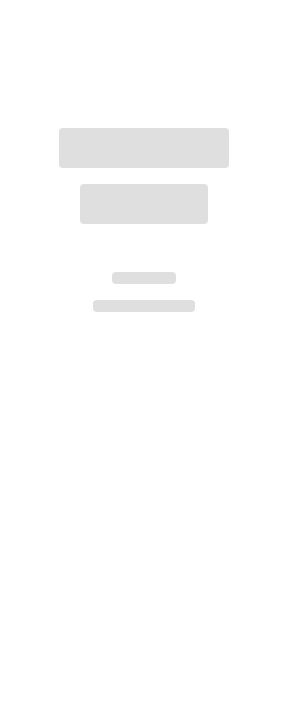 scroll, scrollTop: 0, scrollLeft: 0, axis: both 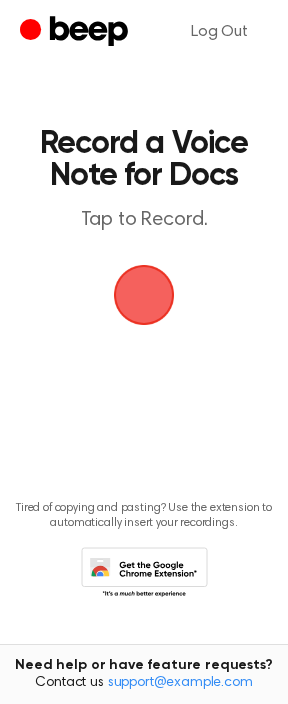 click at bounding box center (144, 295) 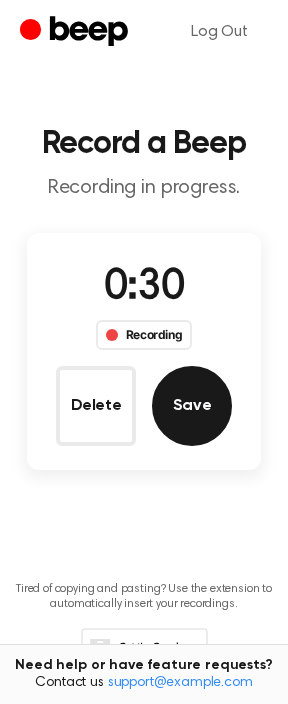 click on "Save" at bounding box center [192, 406] 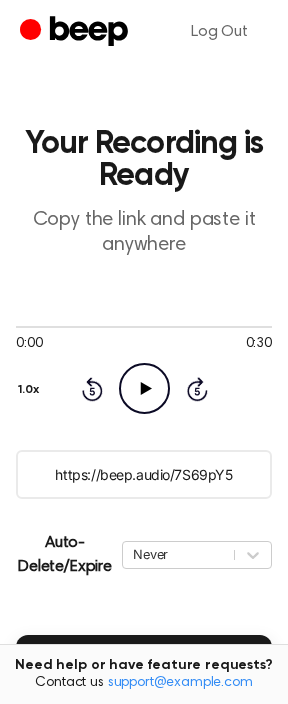 click on "Play Audio" 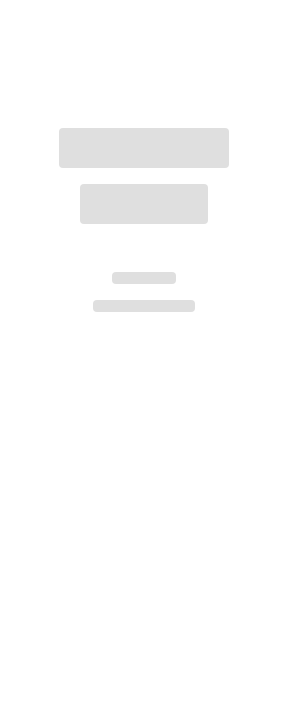 scroll, scrollTop: 0, scrollLeft: 0, axis: both 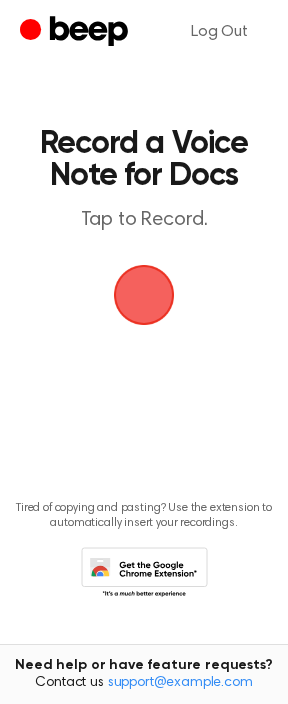 click at bounding box center (144, 295) 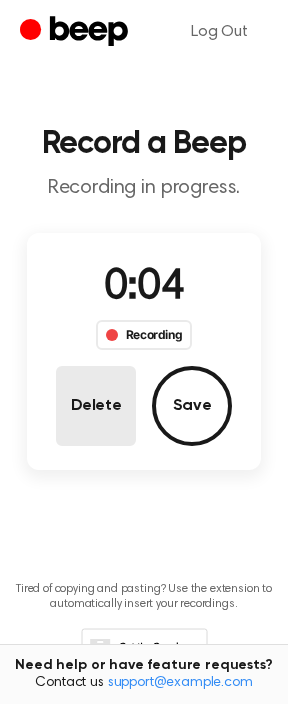 click on "Delete" at bounding box center (96, 406) 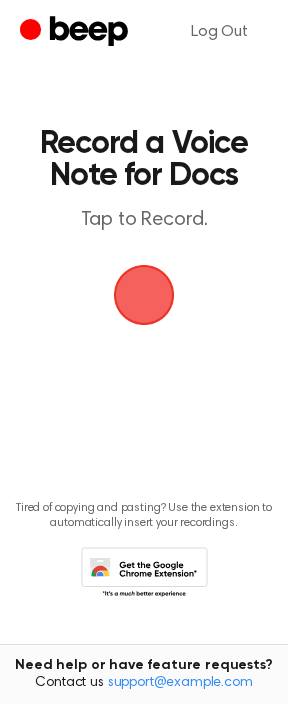 click at bounding box center [144, 295] 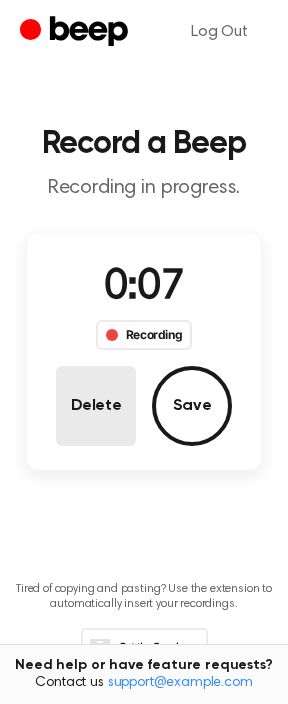 click on "Delete" at bounding box center (96, 406) 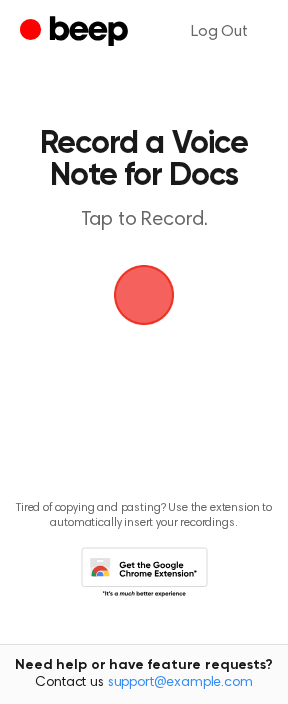 click at bounding box center (144, 295) 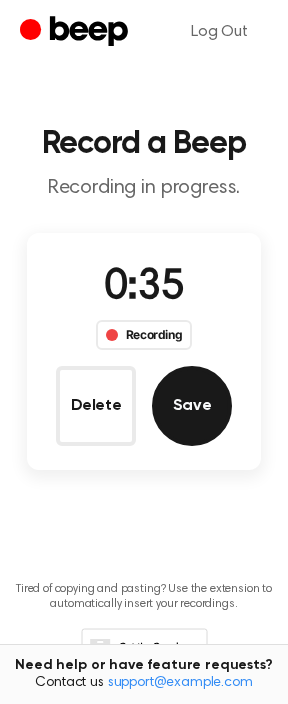 click on "Save" at bounding box center (192, 406) 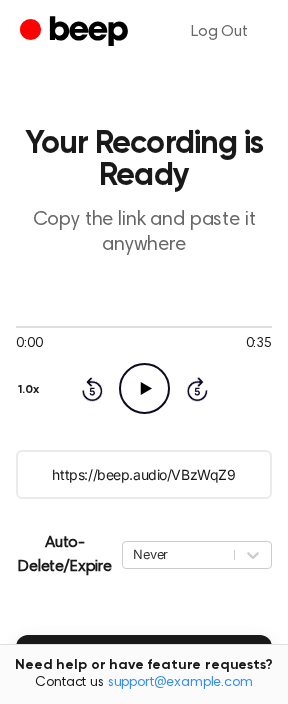 click on "Play Audio" 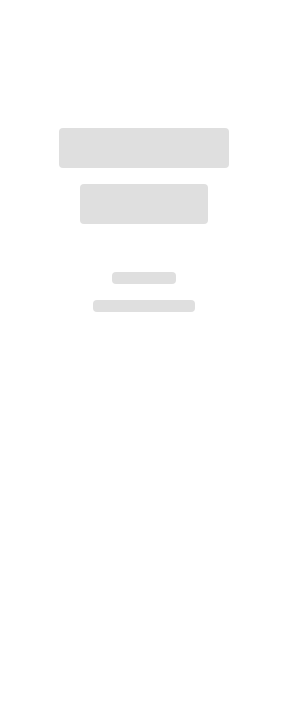 scroll, scrollTop: 0, scrollLeft: 0, axis: both 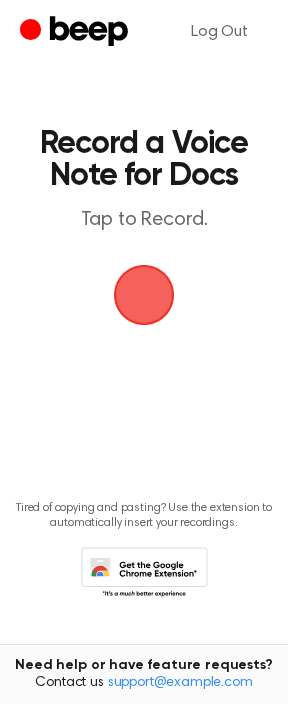click at bounding box center (144, 295) 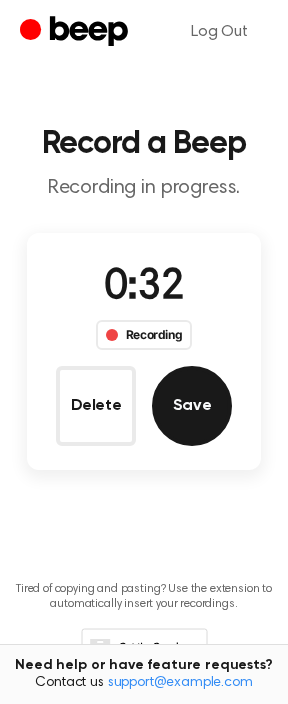 click on "Save" at bounding box center (192, 406) 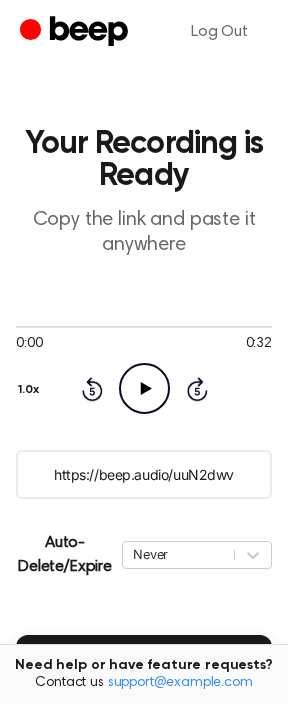 click on "Play Audio" 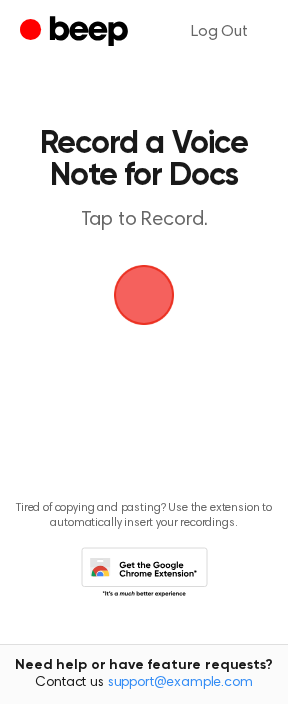 scroll, scrollTop: 0, scrollLeft: 0, axis: both 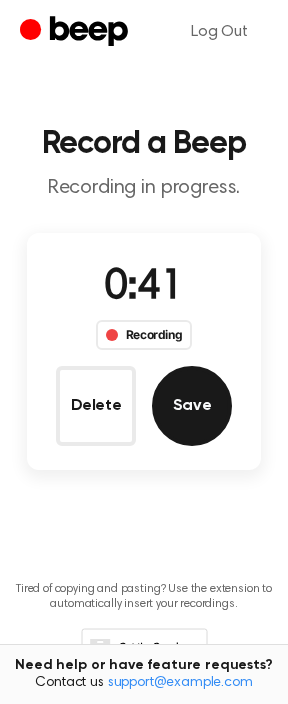 click on "Save" at bounding box center (192, 406) 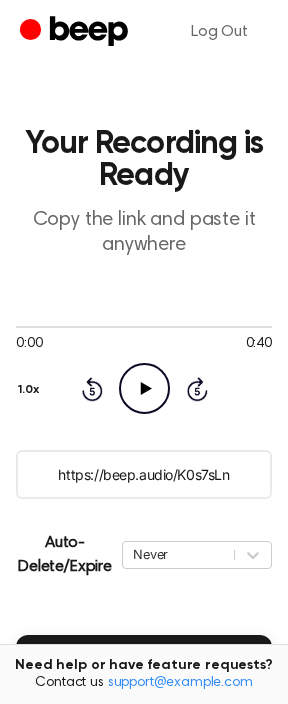 click on "Play Audio" 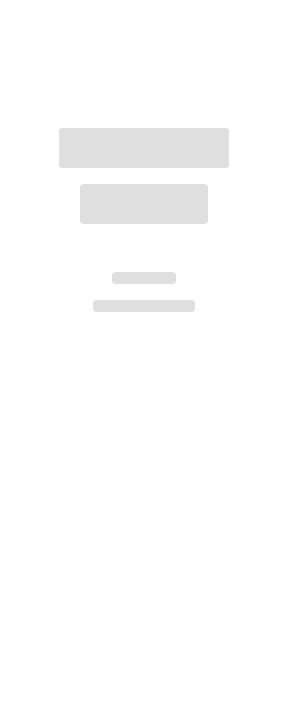scroll, scrollTop: 0, scrollLeft: 0, axis: both 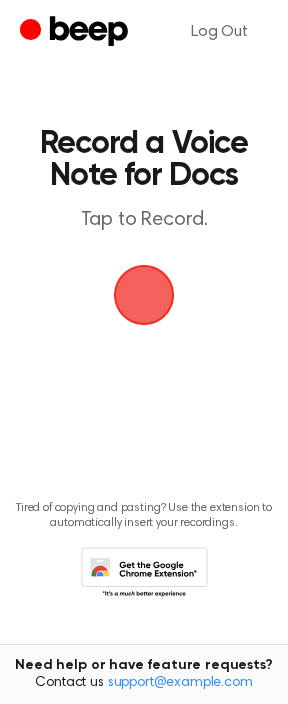 click at bounding box center [144, 295] 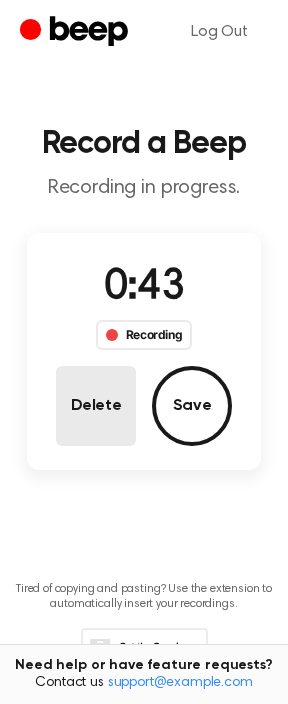 click on "Delete" at bounding box center [96, 406] 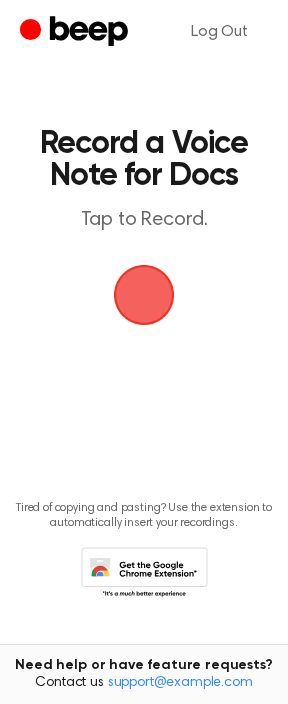 click at bounding box center (144, 295) 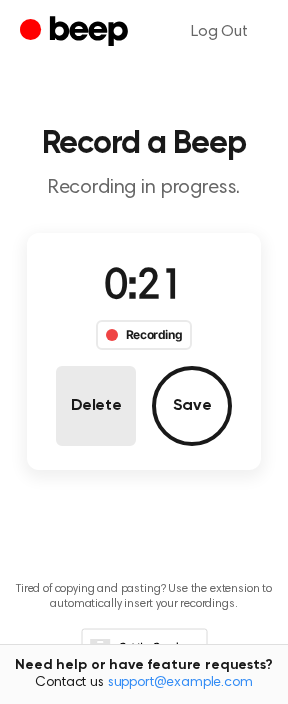 click on "Delete" at bounding box center (96, 406) 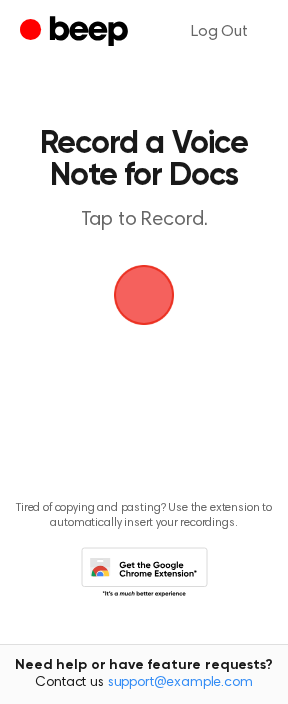 click at bounding box center [144, 295] 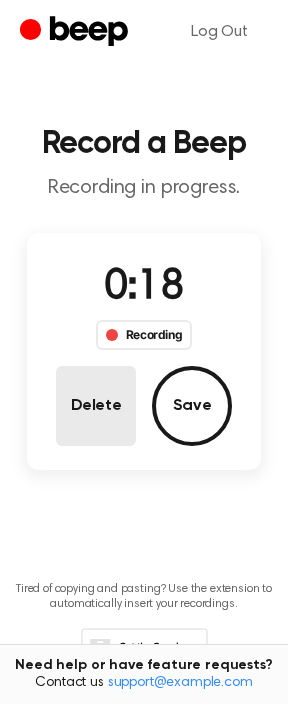 click on "Delete" at bounding box center [96, 406] 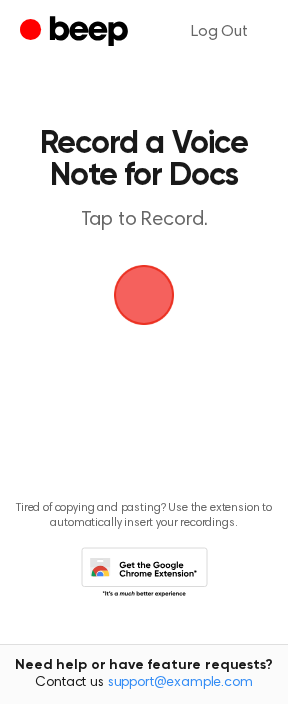 click at bounding box center (144, 295) 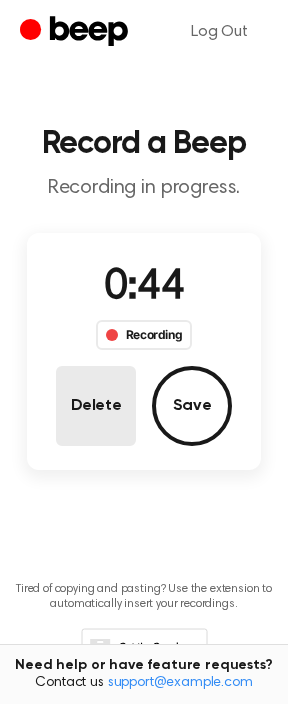 click on "Delete" at bounding box center (96, 406) 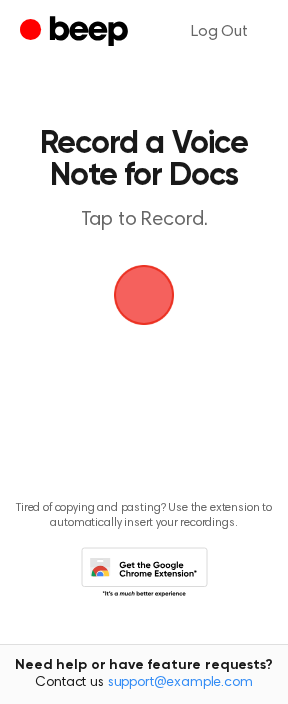 click at bounding box center [144, 295] 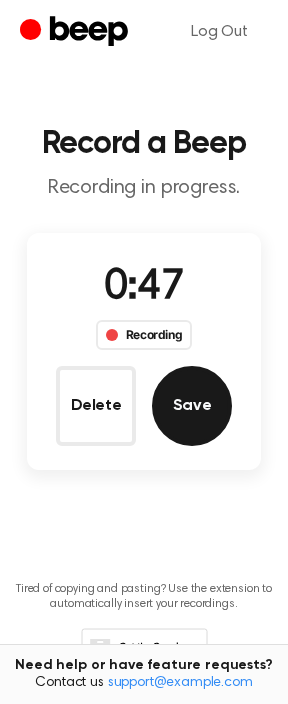 click on "Save" at bounding box center [192, 406] 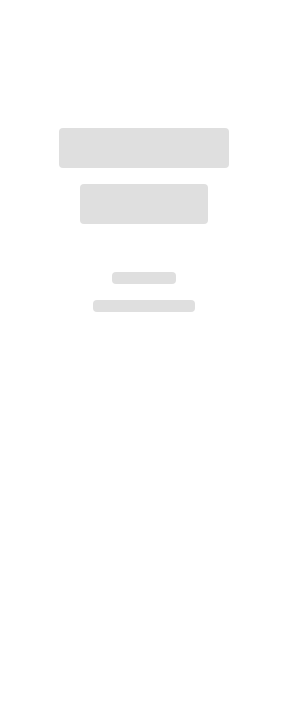 scroll, scrollTop: 0, scrollLeft: 0, axis: both 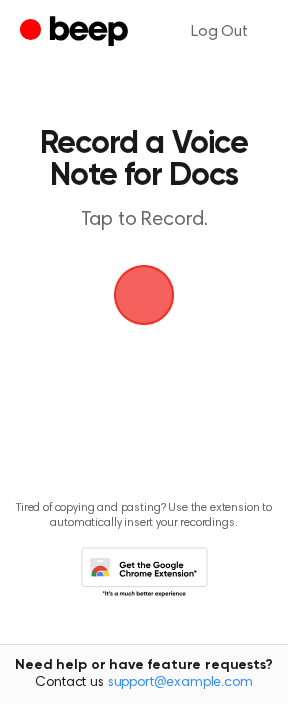 click at bounding box center [144, 295] 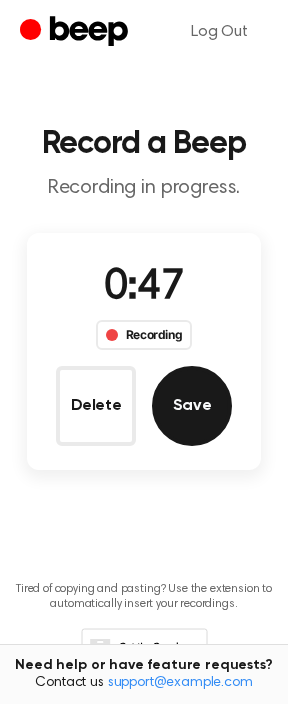 click on "Save" at bounding box center [192, 406] 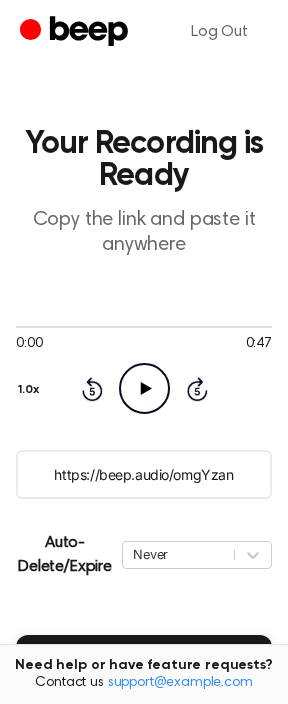 click on "Play Audio" 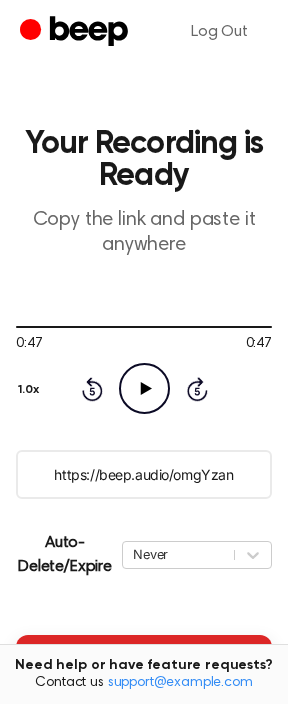 click on "Insert into Docs" at bounding box center (144, 663) 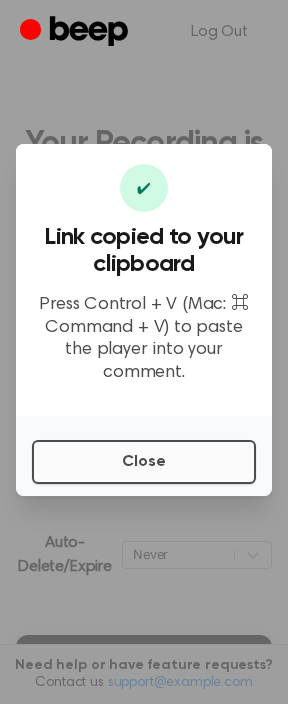 click on "Close" at bounding box center (144, 462) 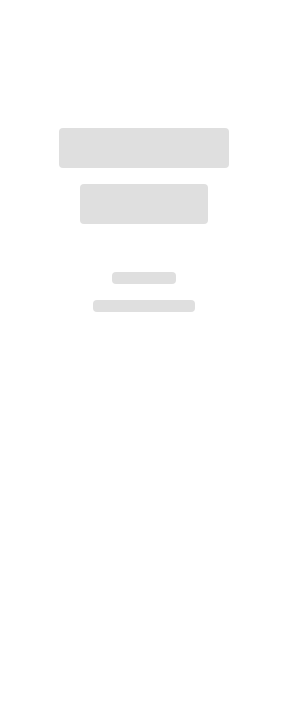 scroll, scrollTop: 0, scrollLeft: 0, axis: both 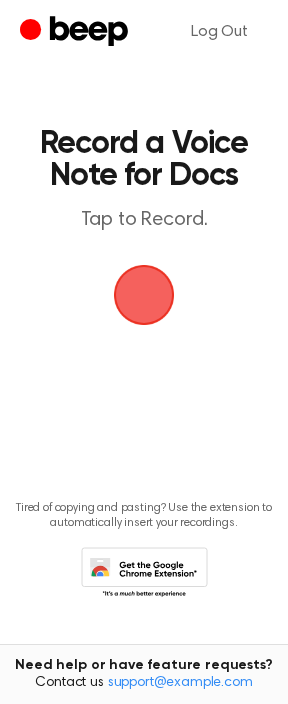 click at bounding box center [144, 295] 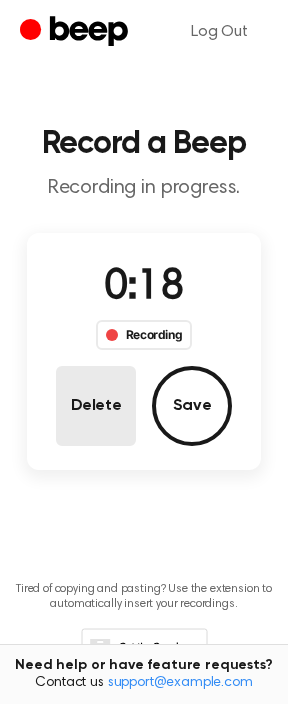 click on "Delete" at bounding box center (96, 406) 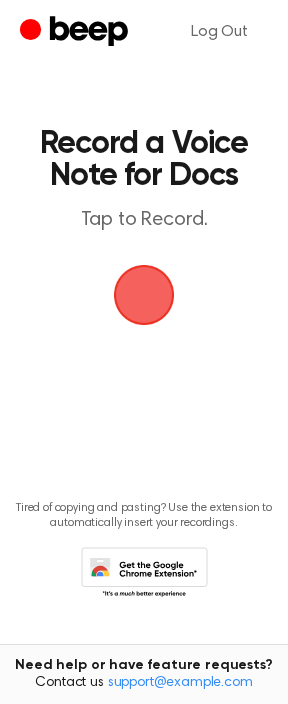 click at bounding box center (144, 295) 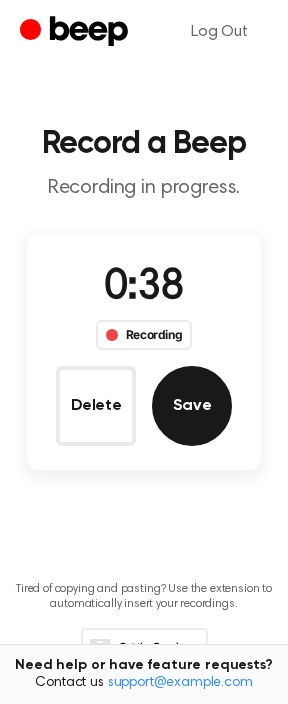 click on "Save" at bounding box center (192, 406) 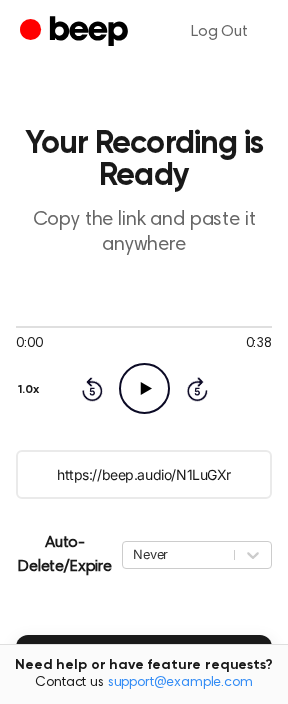 click on "Play Audio" 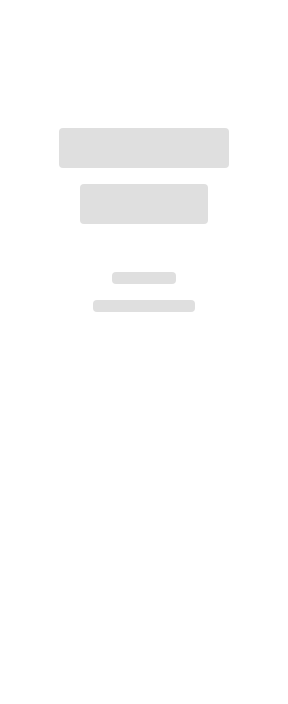 scroll, scrollTop: 0, scrollLeft: 0, axis: both 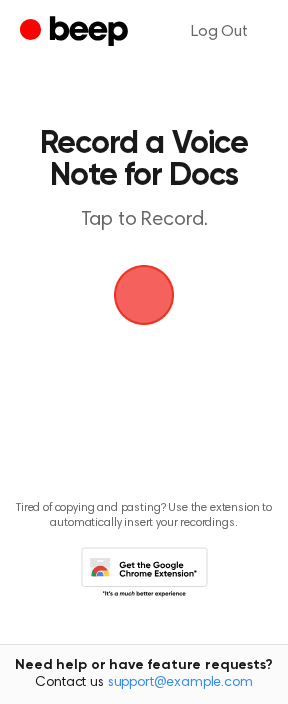 click at bounding box center [144, 295] 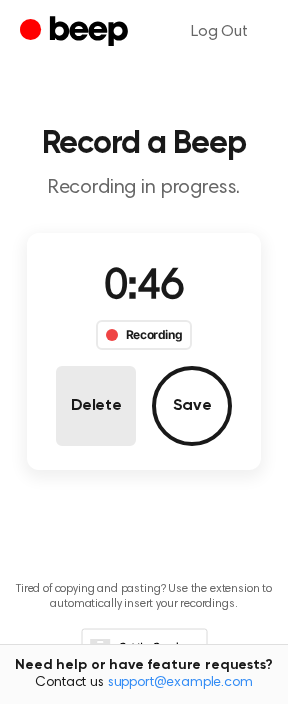 click on "Delete" at bounding box center (96, 406) 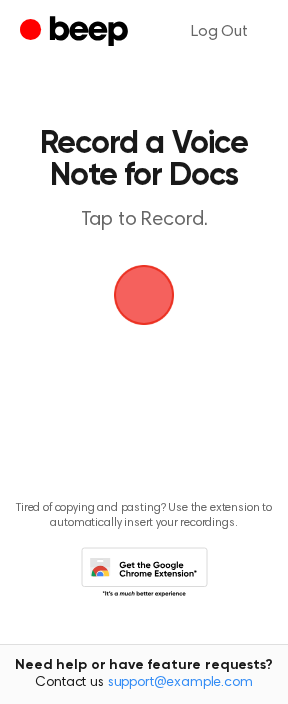 click at bounding box center [144, 295] 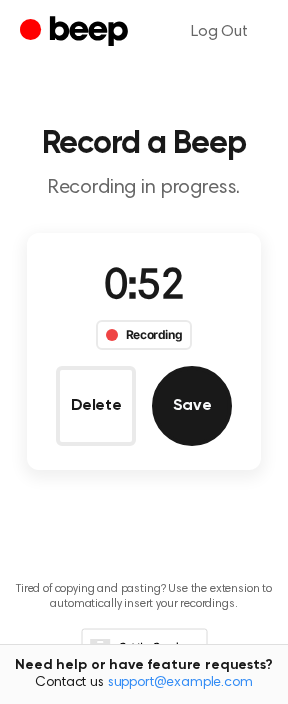 click on "Save" at bounding box center [192, 406] 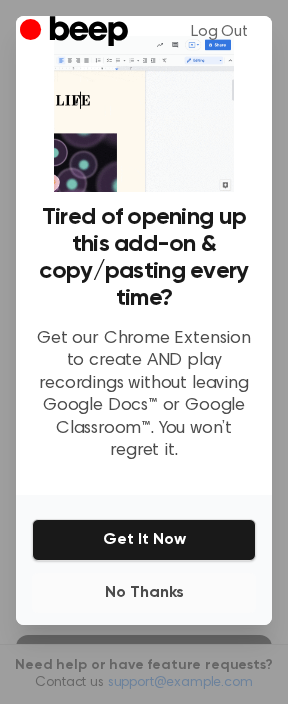 click on "No Thanks" at bounding box center (144, 593) 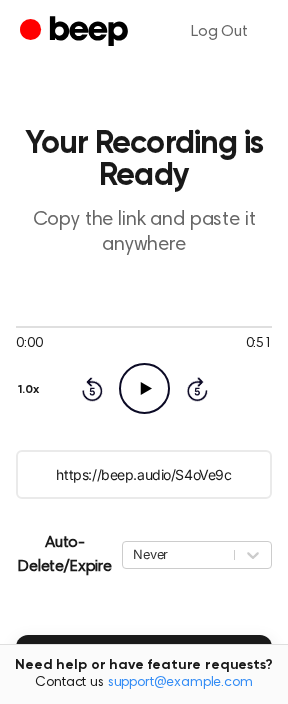 click on "Play Audio" 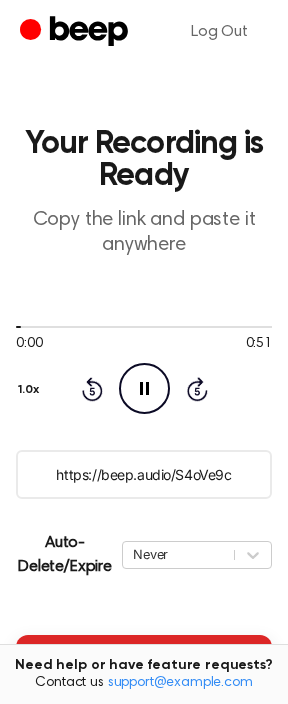 click on "Insert into Docs" at bounding box center (144, 663) 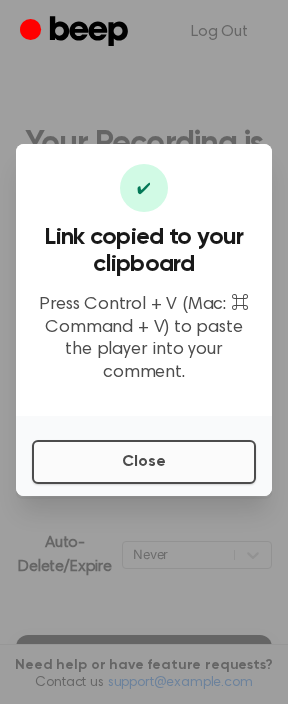 click on "Close" at bounding box center (144, 462) 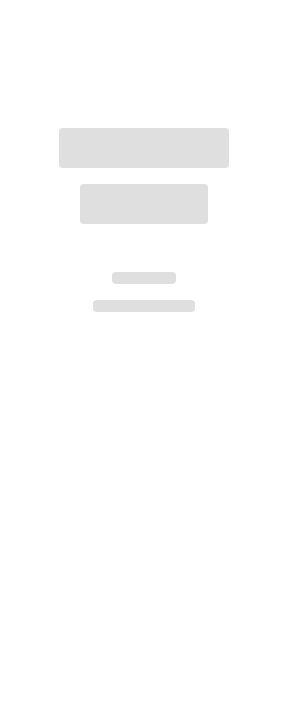 scroll, scrollTop: 0, scrollLeft: 0, axis: both 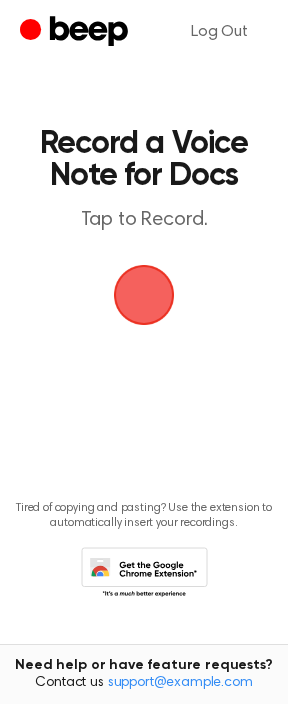 click at bounding box center (144, 295) 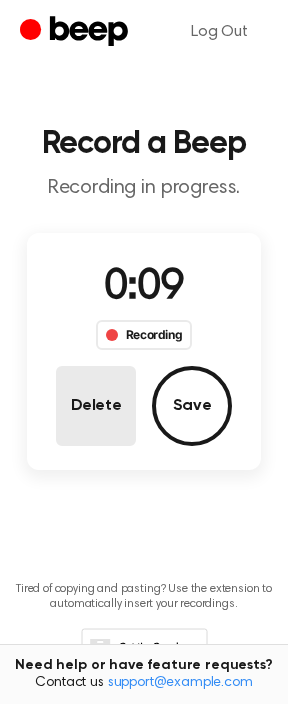 click on "Delete" at bounding box center [96, 406] 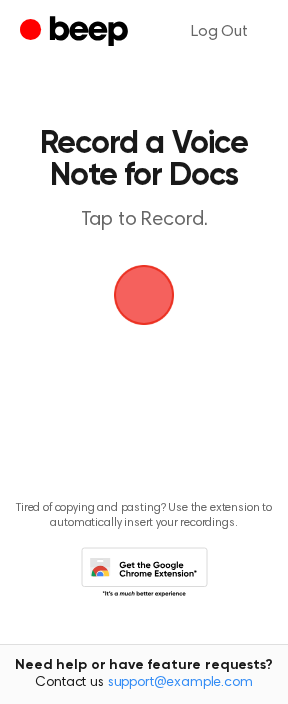 click at bounding box center (144, 295) 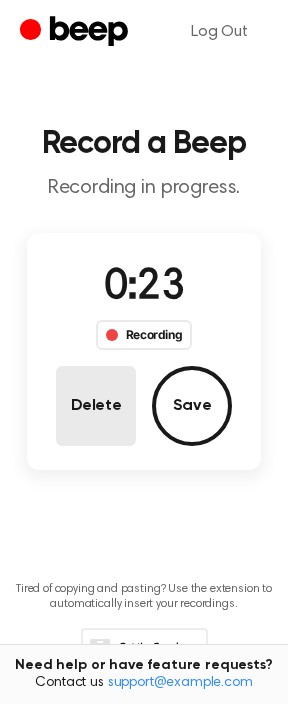 click on "Delete" at bounding box center (96, 406) 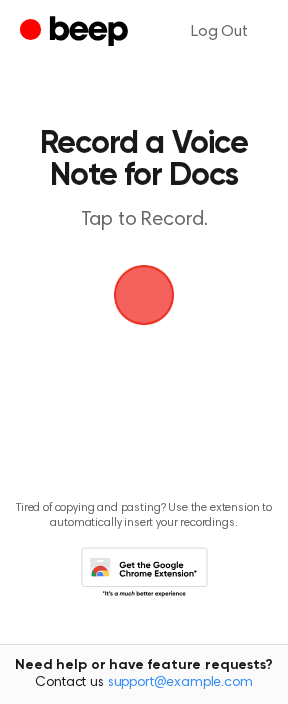 click at bounding box center (144, 295) 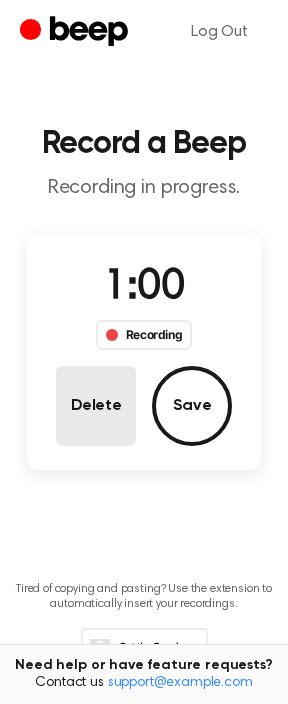click on "Delete" at bounding box center [96, 406] 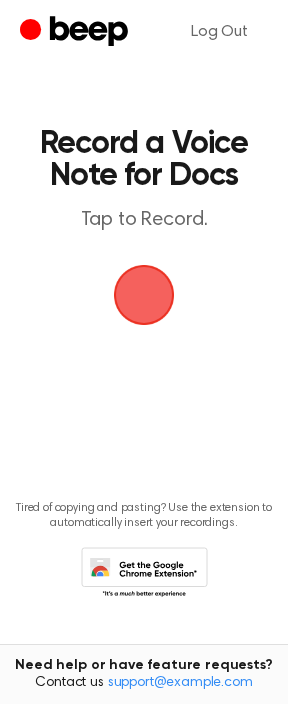 click at bounding box center (144, 295) 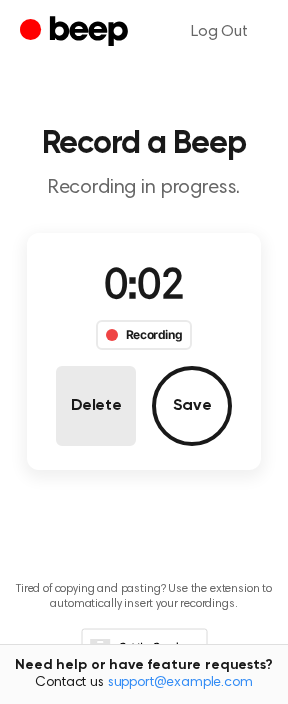 click on "Delete" at bounding box center (96, 406) 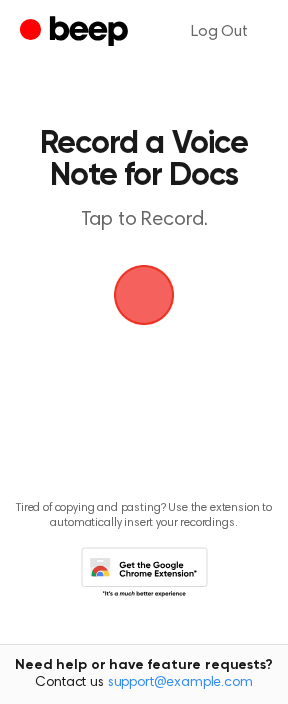 click at bounding box center [144, 295] 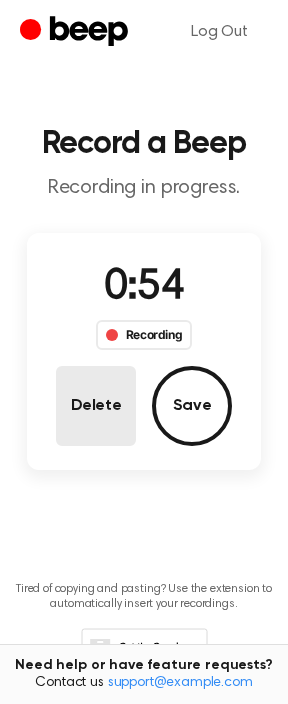 click on "Delete" at bounding box center [96, 406] 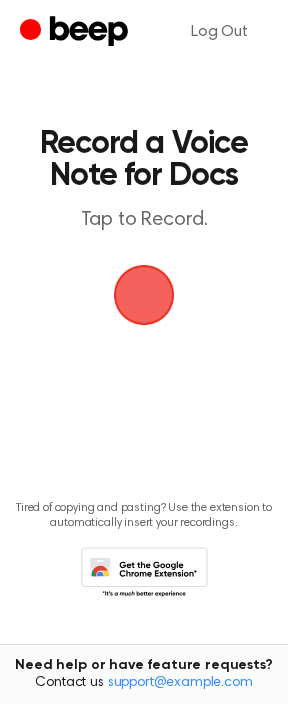 click at bounding box center [144, 295] 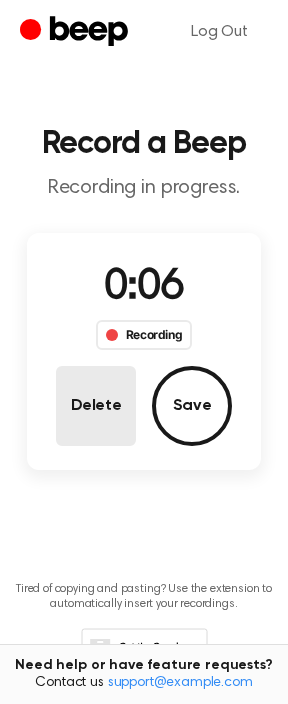 click on "Delete" at bounding box center (96, 406) 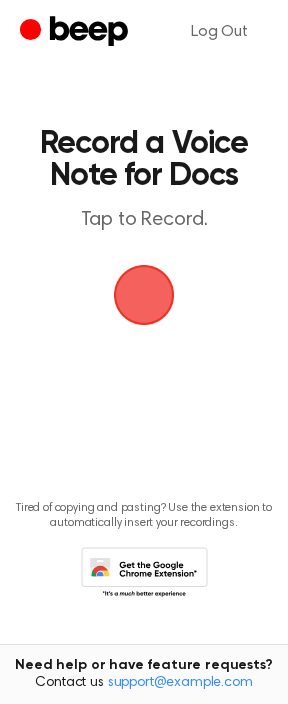click at bounding box center [144, 295] 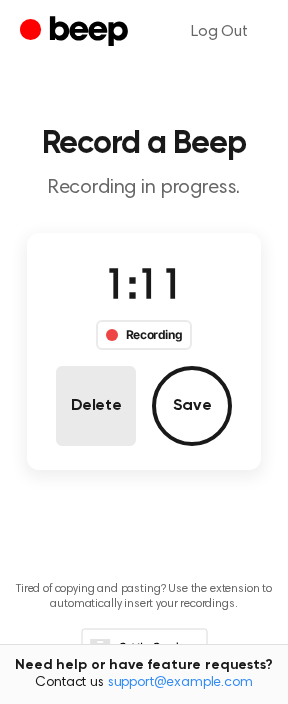 click on "Delete" at bounding box center [96, 406] 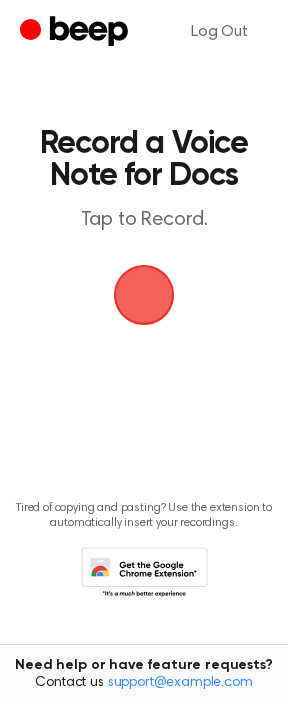 click at bounding box center (144, 295) 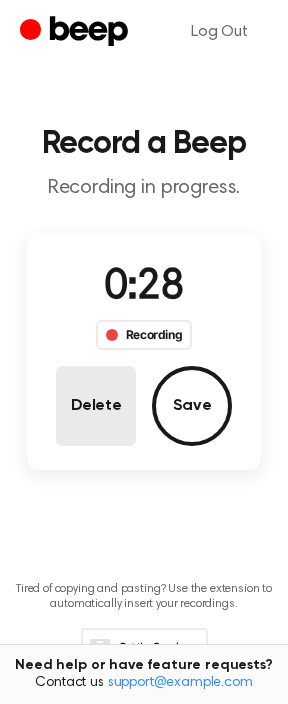 click on "Delete" at bounding box center (96, 406) 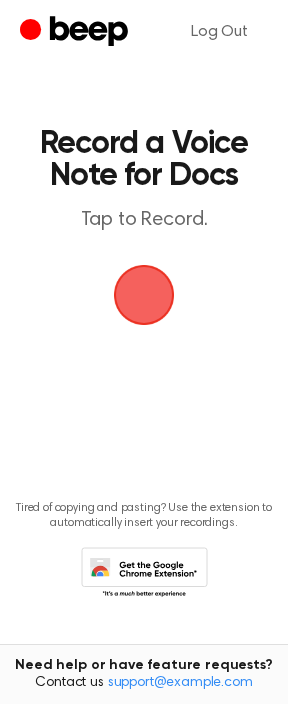 click at bounding box center (144, 295) 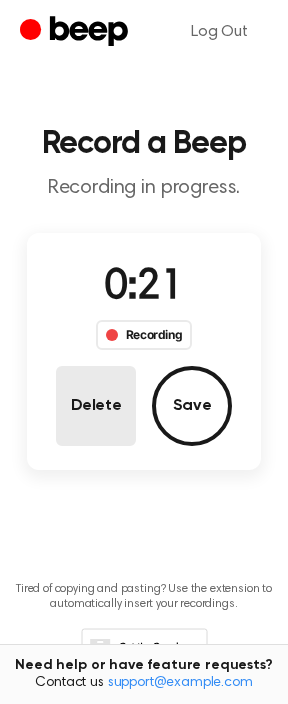 click on "Delete" at bounding box center [96, 406] 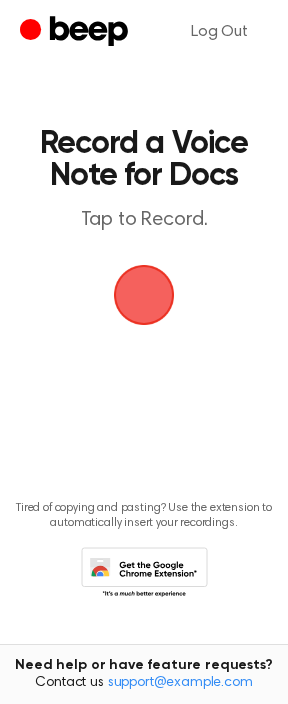 click at bounding box center [144, 295] 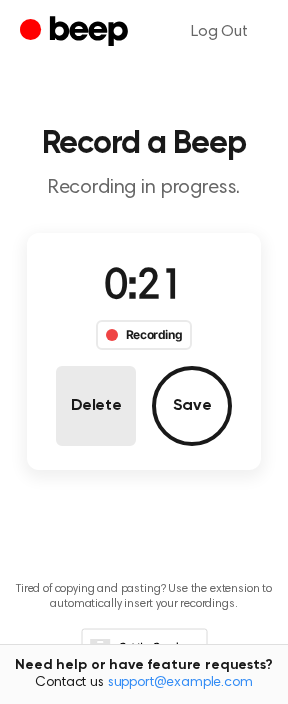 click on "Delete" at bounding box center [96, 406] 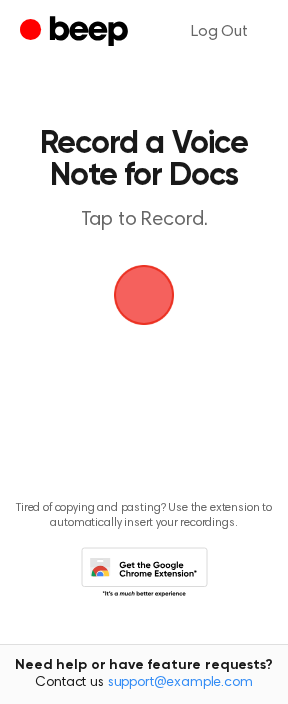 click at bounding box center [144, 295] 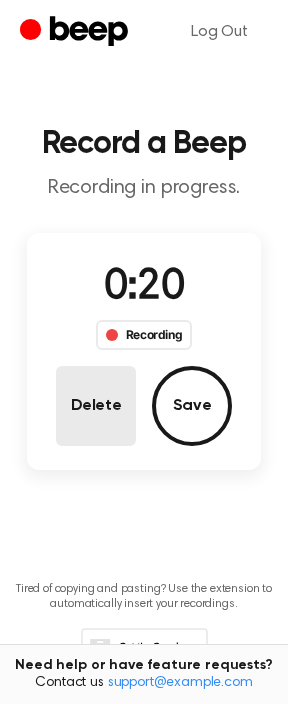 click on "Delete" at bounding box center [96, 406] 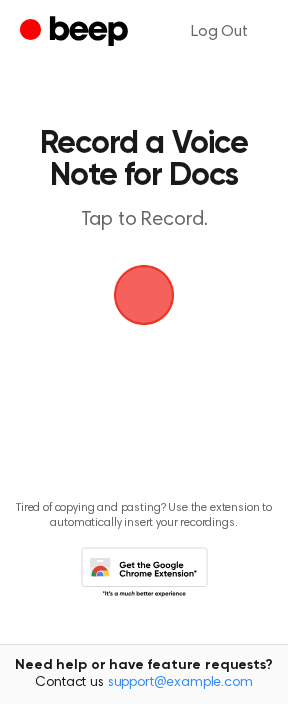 click at bounding box center [144, 295] 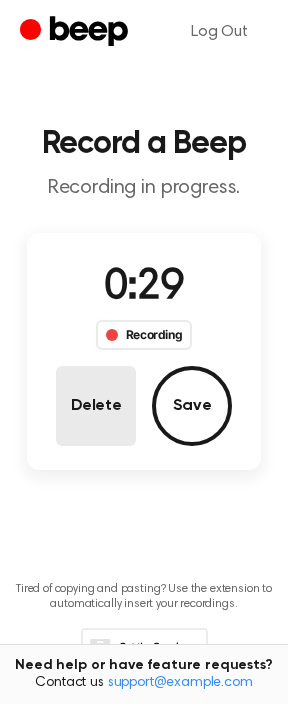 click on "Delete" at bounding box center (96, 406) 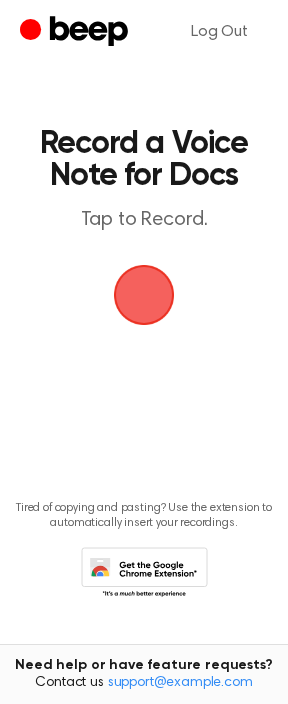 click at bounding box center [144, 295] 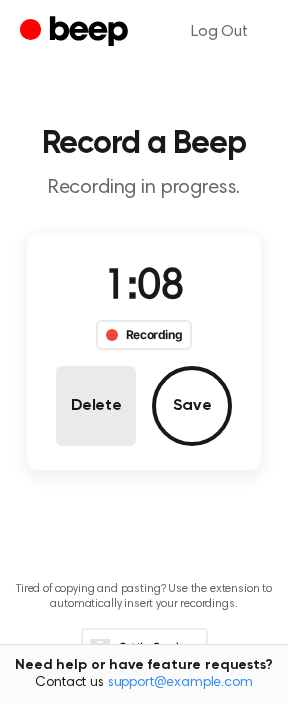 click on "Delete" at bounding box center [96, 406] 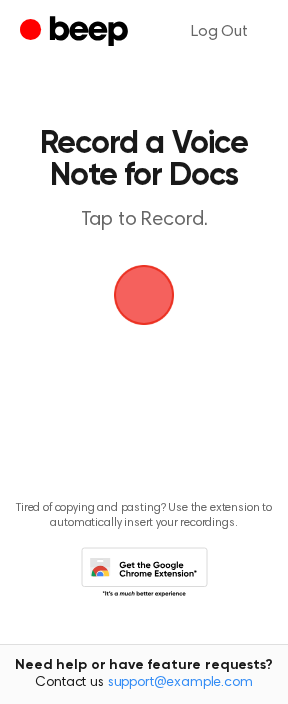 click at bounding box center (144, 295) 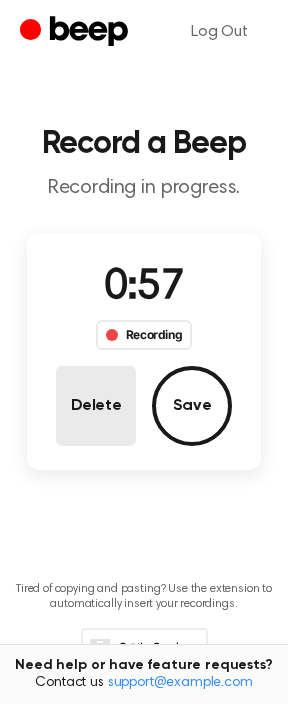 click on "Delete" at bounding box center [96, 406] 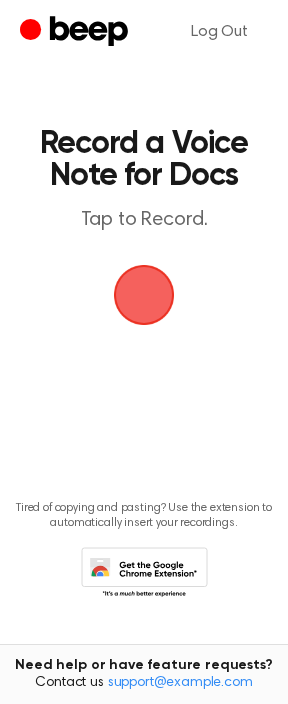 click at bounding box center [144, 295] 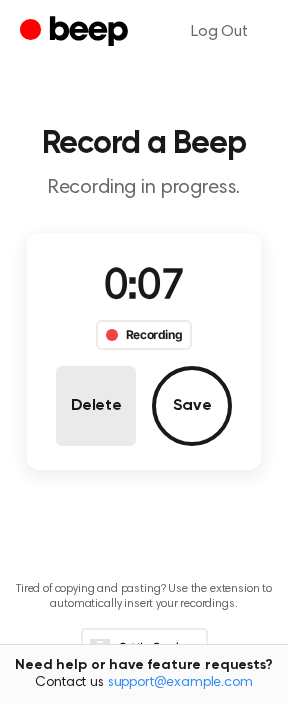 click on "Delete" at bounding box center [96, 406] 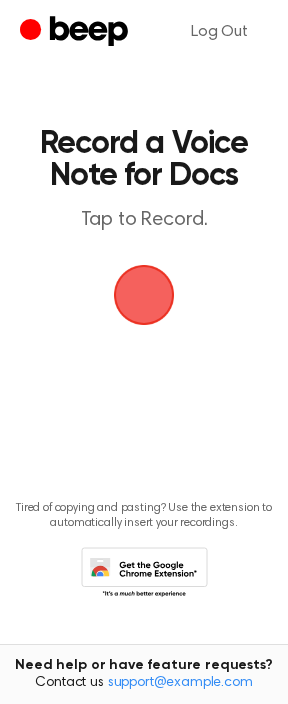 click at bounding box center (144, 295) 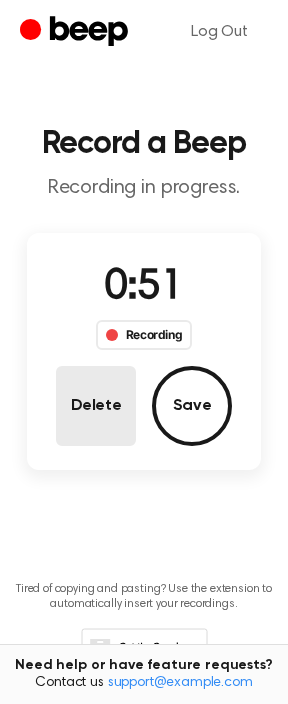 click on "Delete" at bounding box center [96, 406] 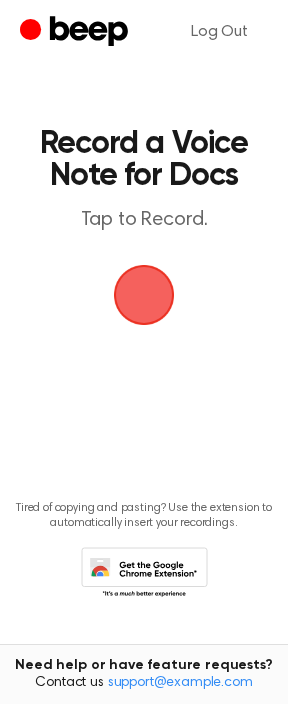 click at bounding box center (144, 295) 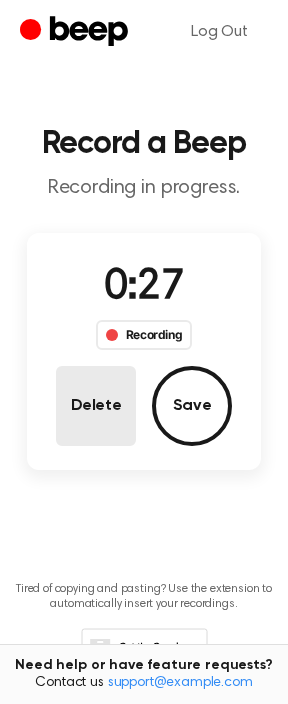 click on "Delete" at bounding box center (96, 406) 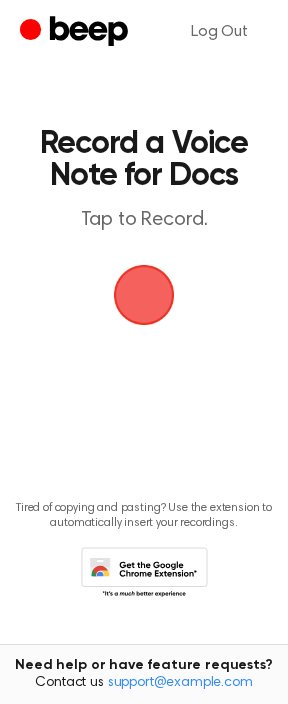 click at bounding box center [144, 295] 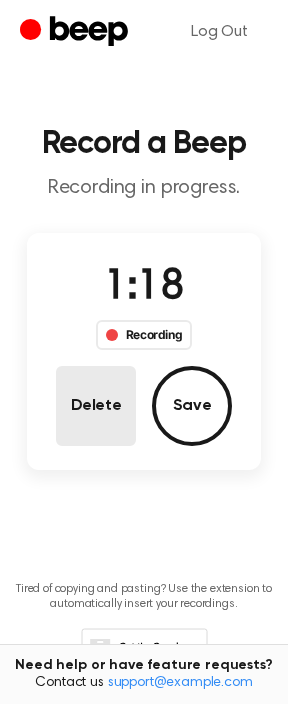 click on "Delete" at bounding box center (96, 406) 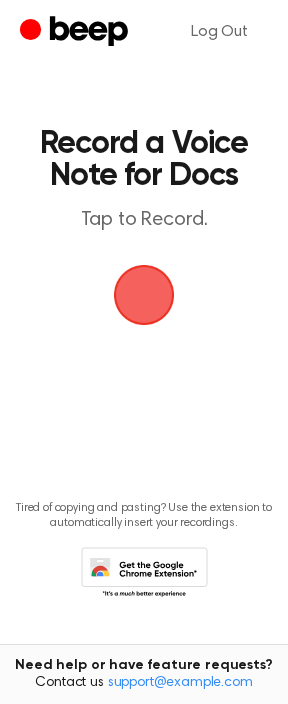 click at bounding box center (144, 295) 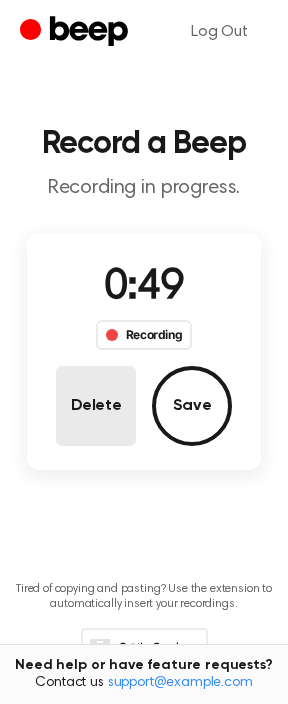 click on "Delete" at bounding box center (96, 406) 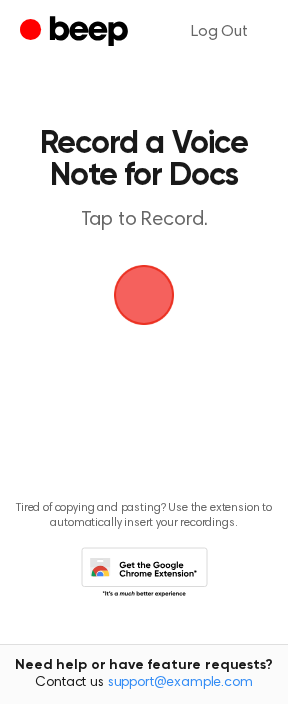 click at bounding box center [144, 295] 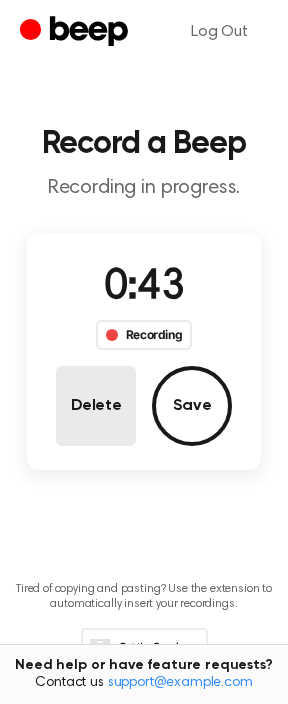 click on "Delete" at bounding box center (96, 406) 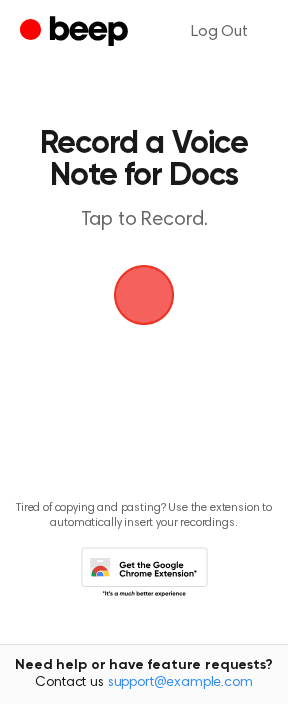 click at bounding box center (144, 295) 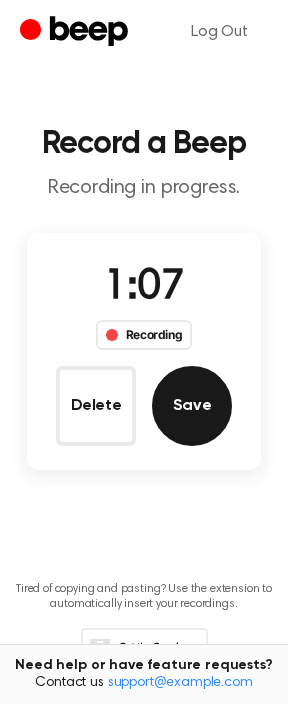 click on "Save" at bounding box center [192, 406] 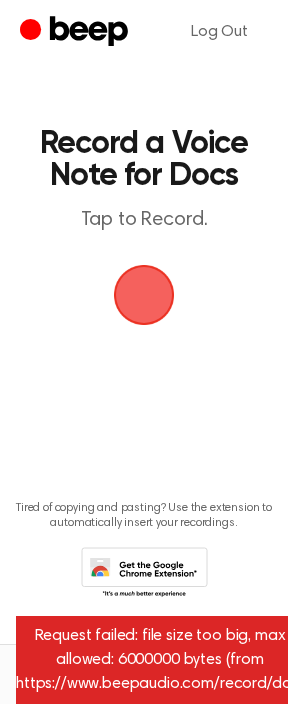 click at bounding box center (144, 295) 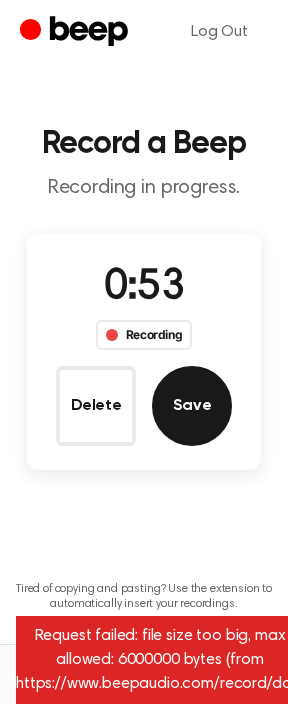 click on "Save" at bounding box center [192, 406] 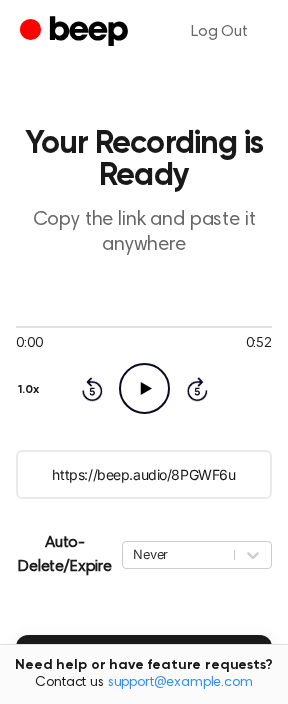 click on "Play Audio" 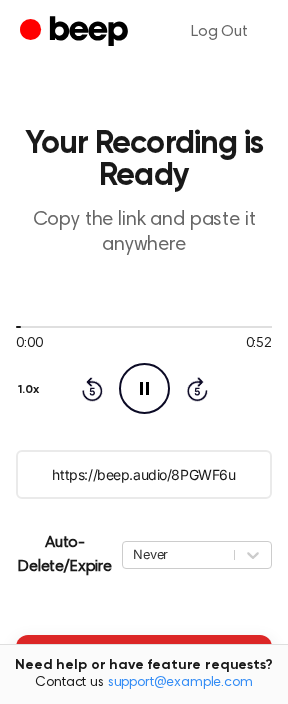 click on "Insert into Docs" at bounding box center [144, 663] 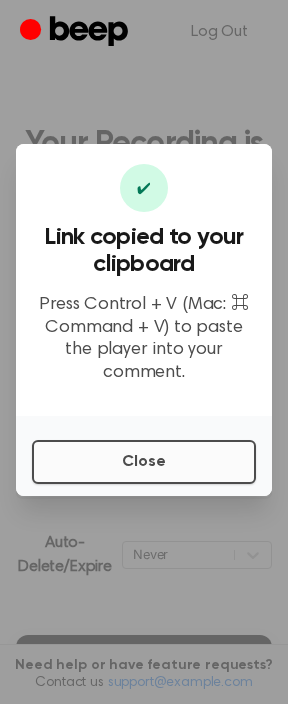 click on "Close" at bounding box center (144, 462) 